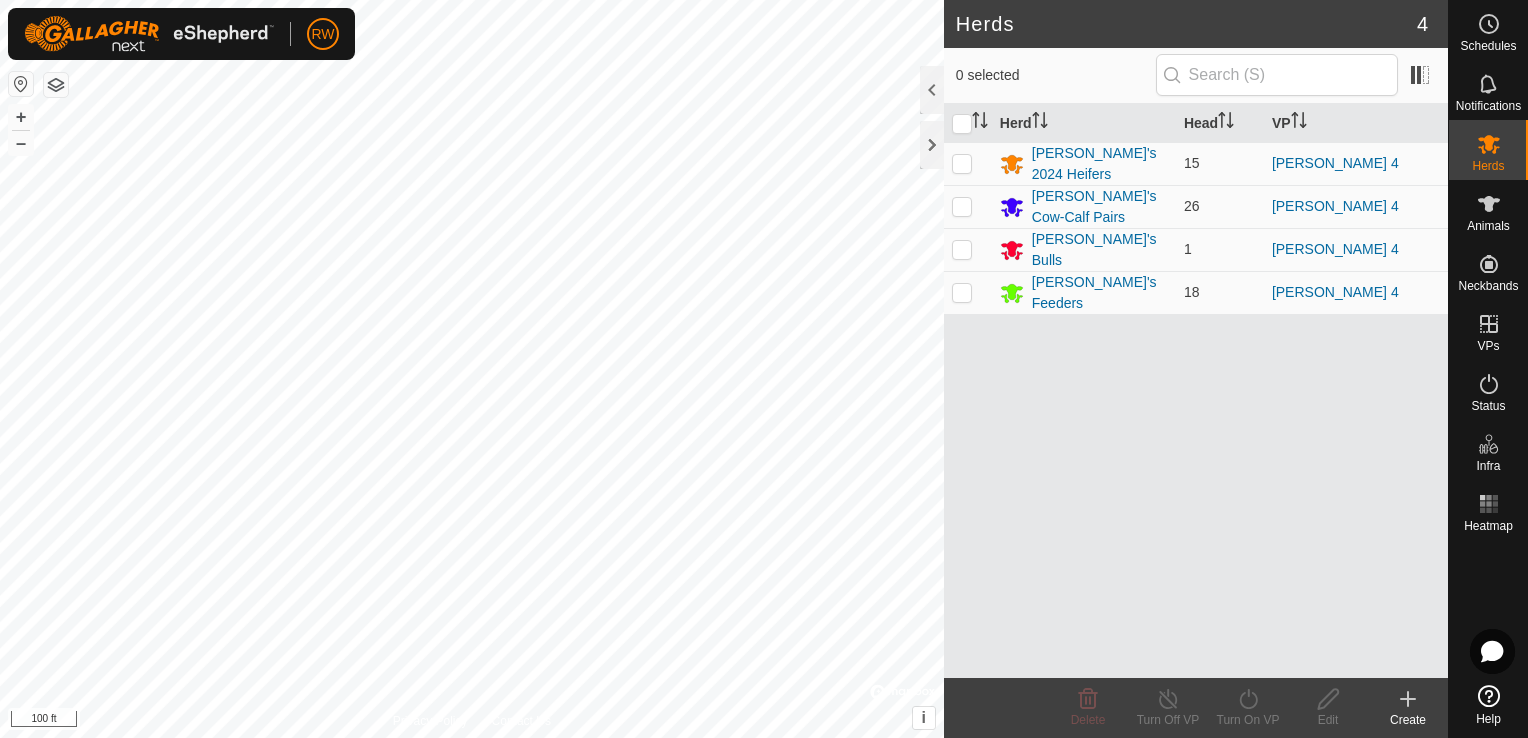 scroll, scrollTop: 0, scrollLeft: 0, axis: both 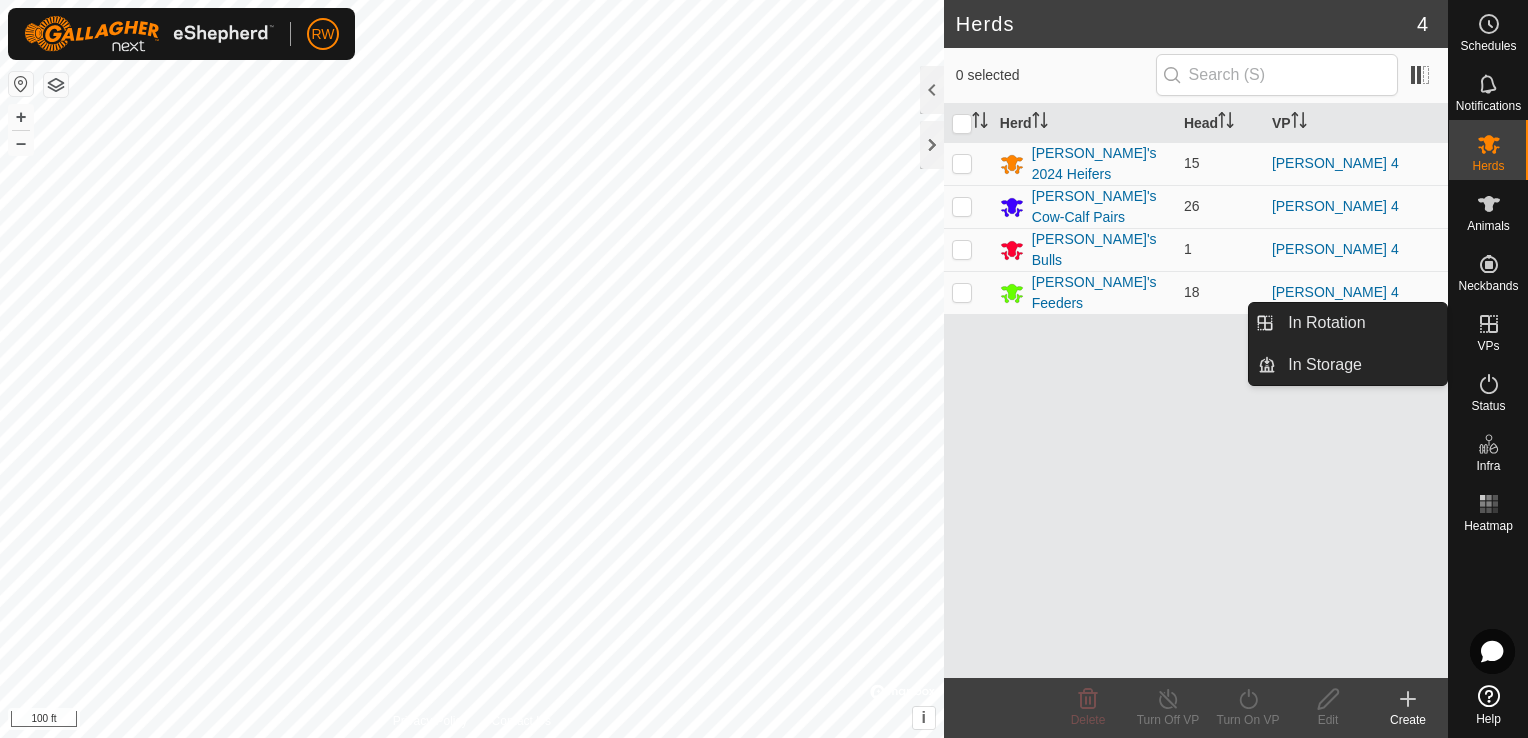click 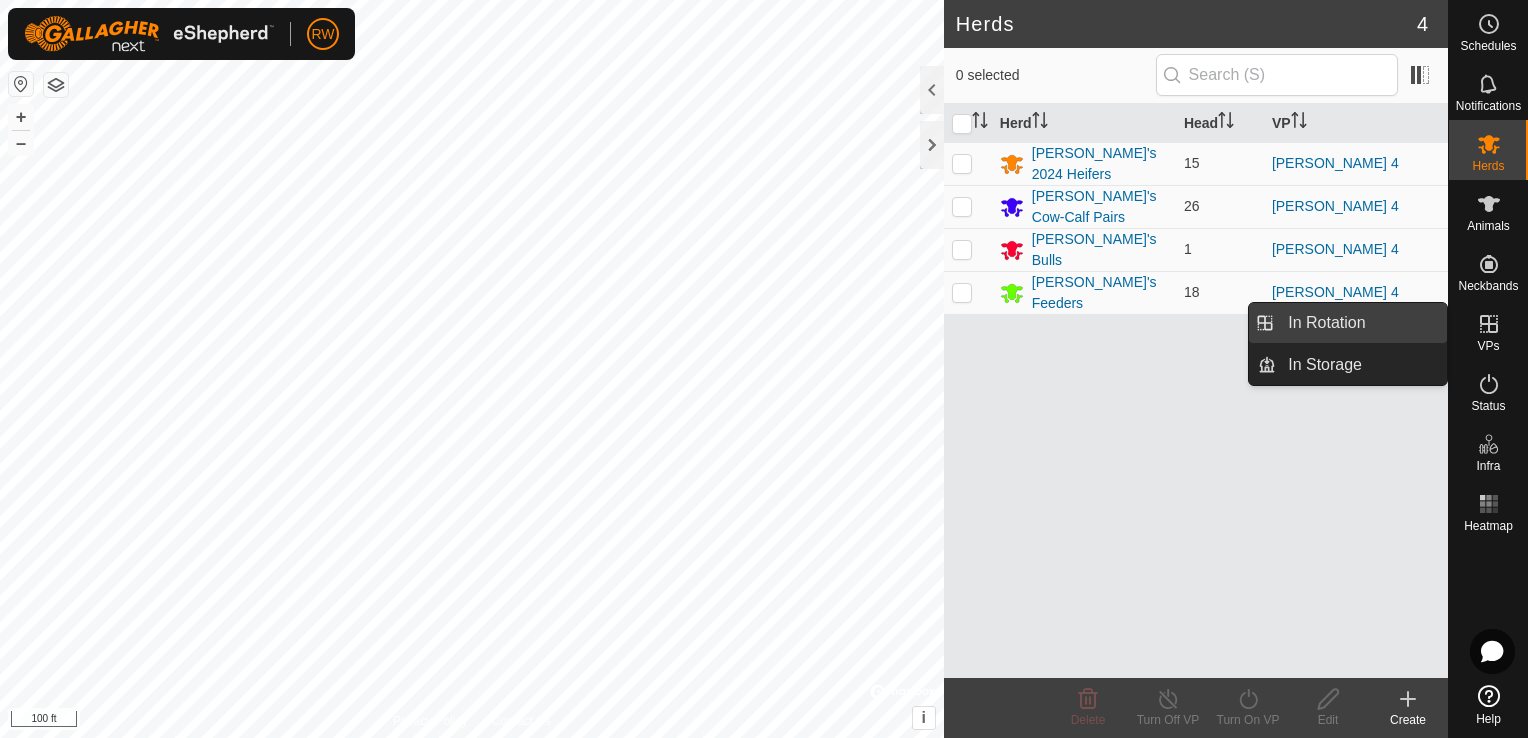 click on "In Rotation" at bounding box center [1361, 323] 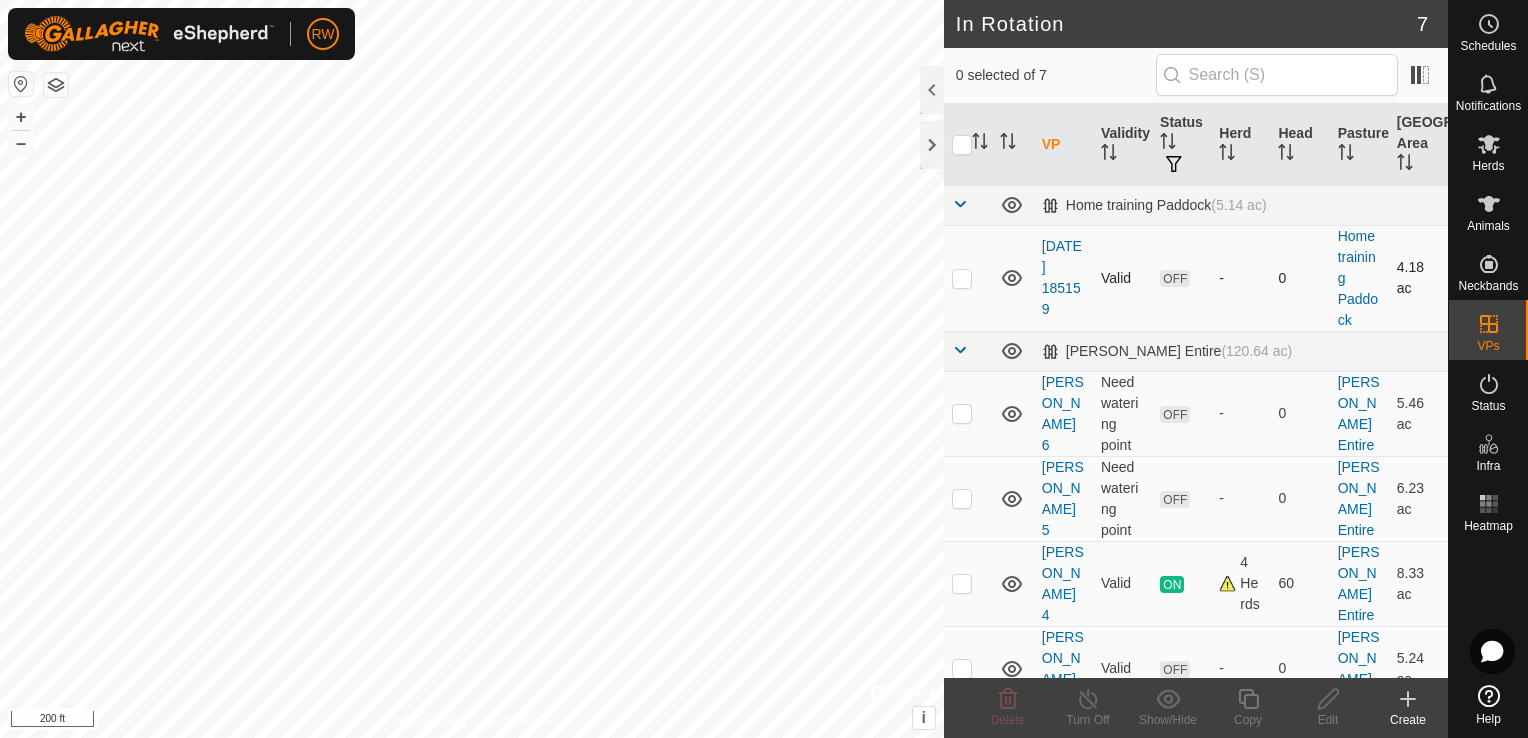 checkbox on "true" 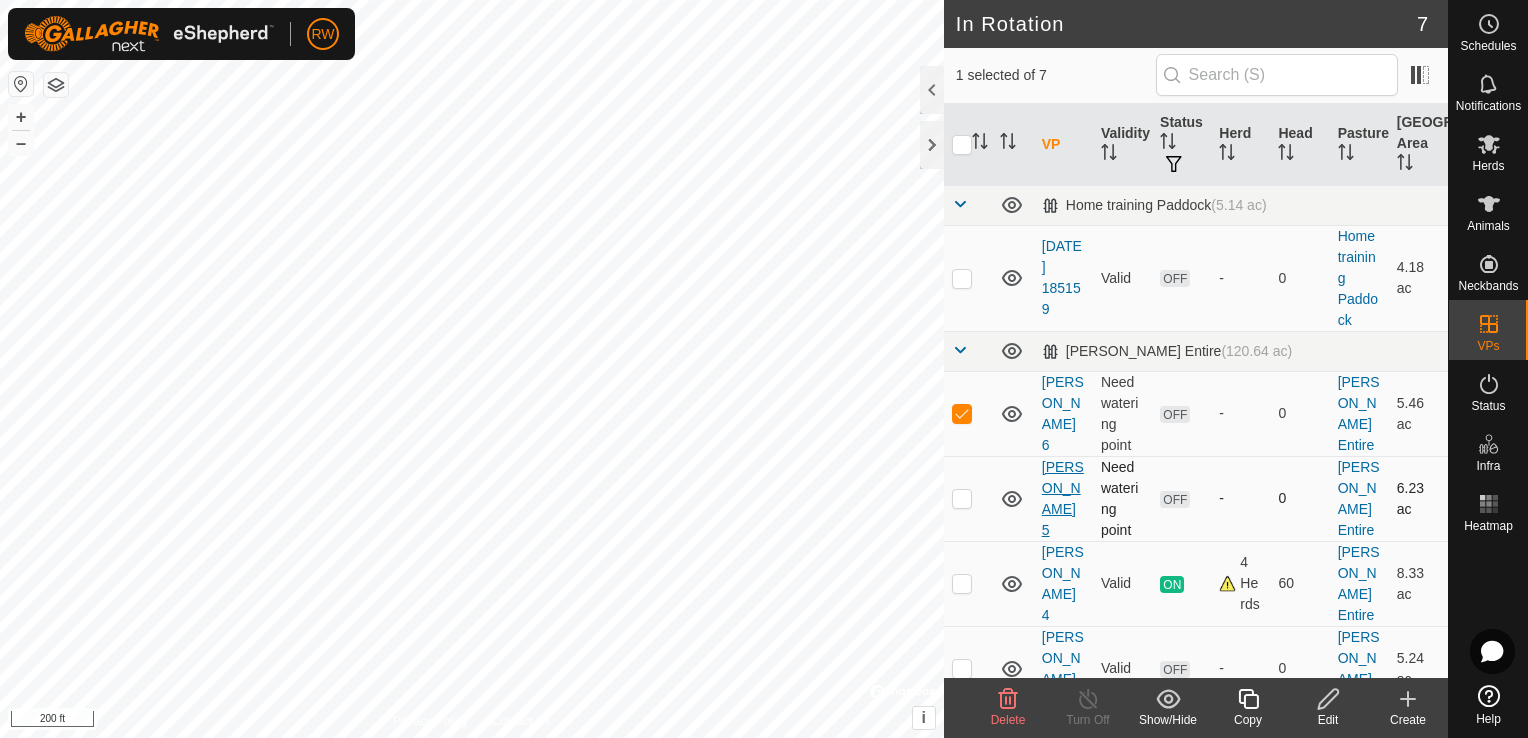 click on "[PERSON_NAME] 5" at bounding box center [1063, 498] 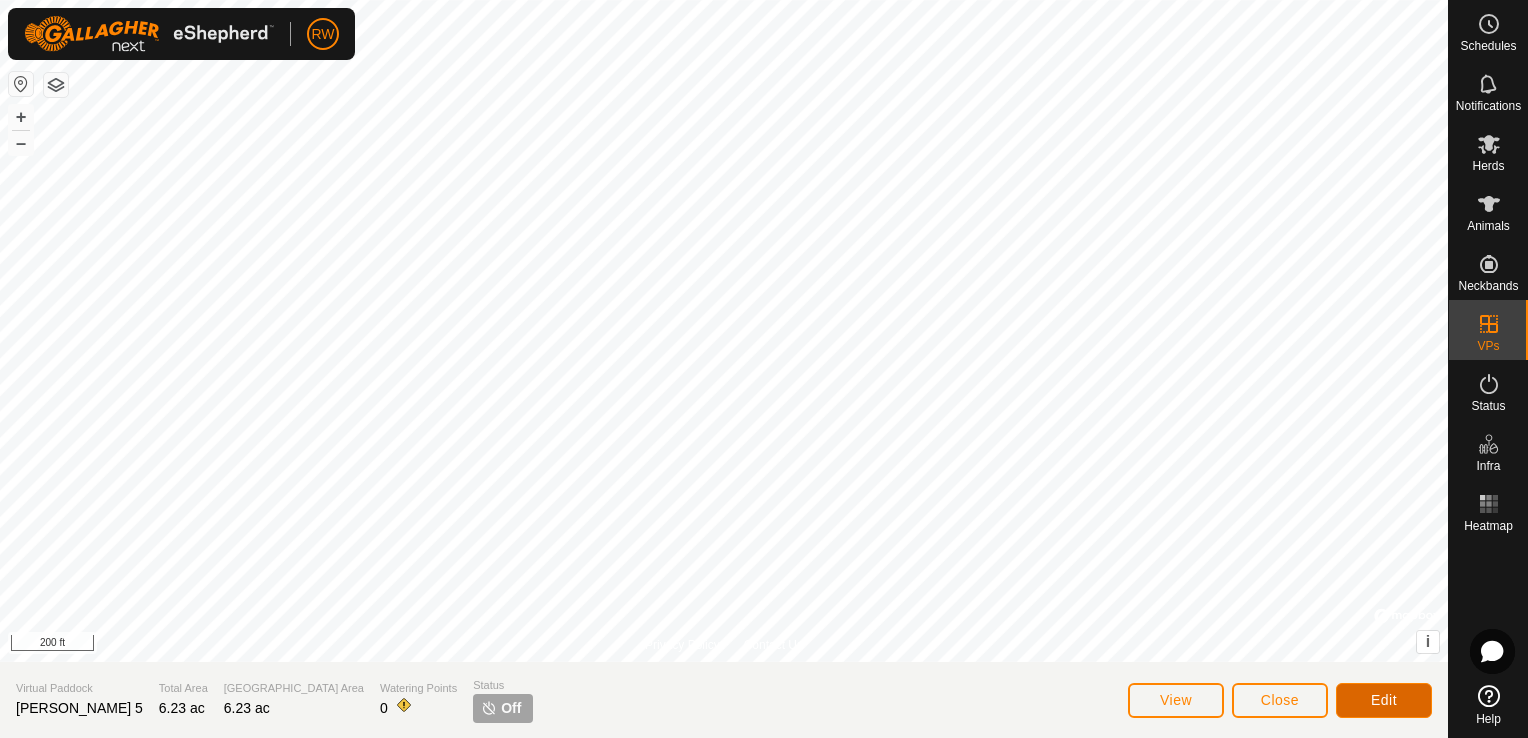 click on "Edit" 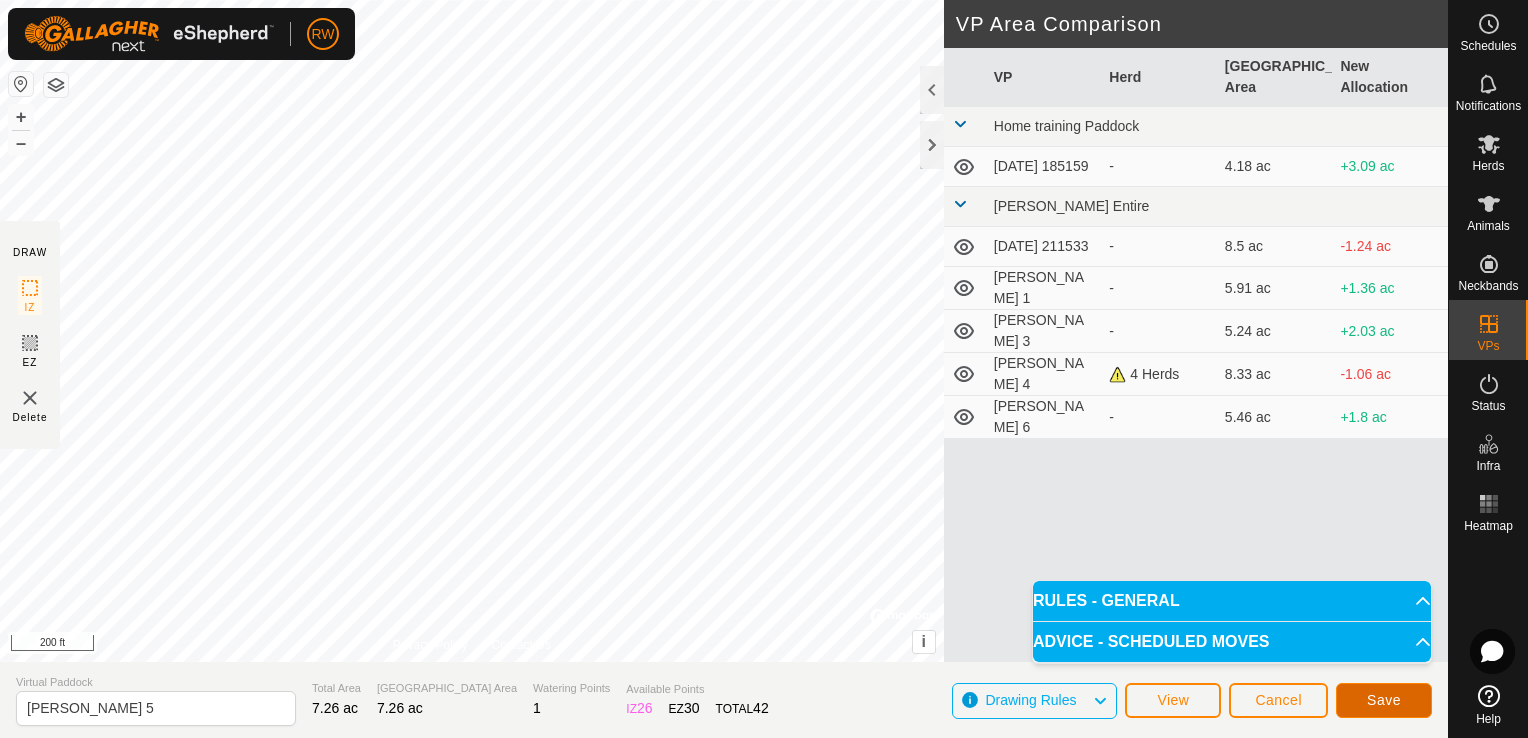 click on "Save" 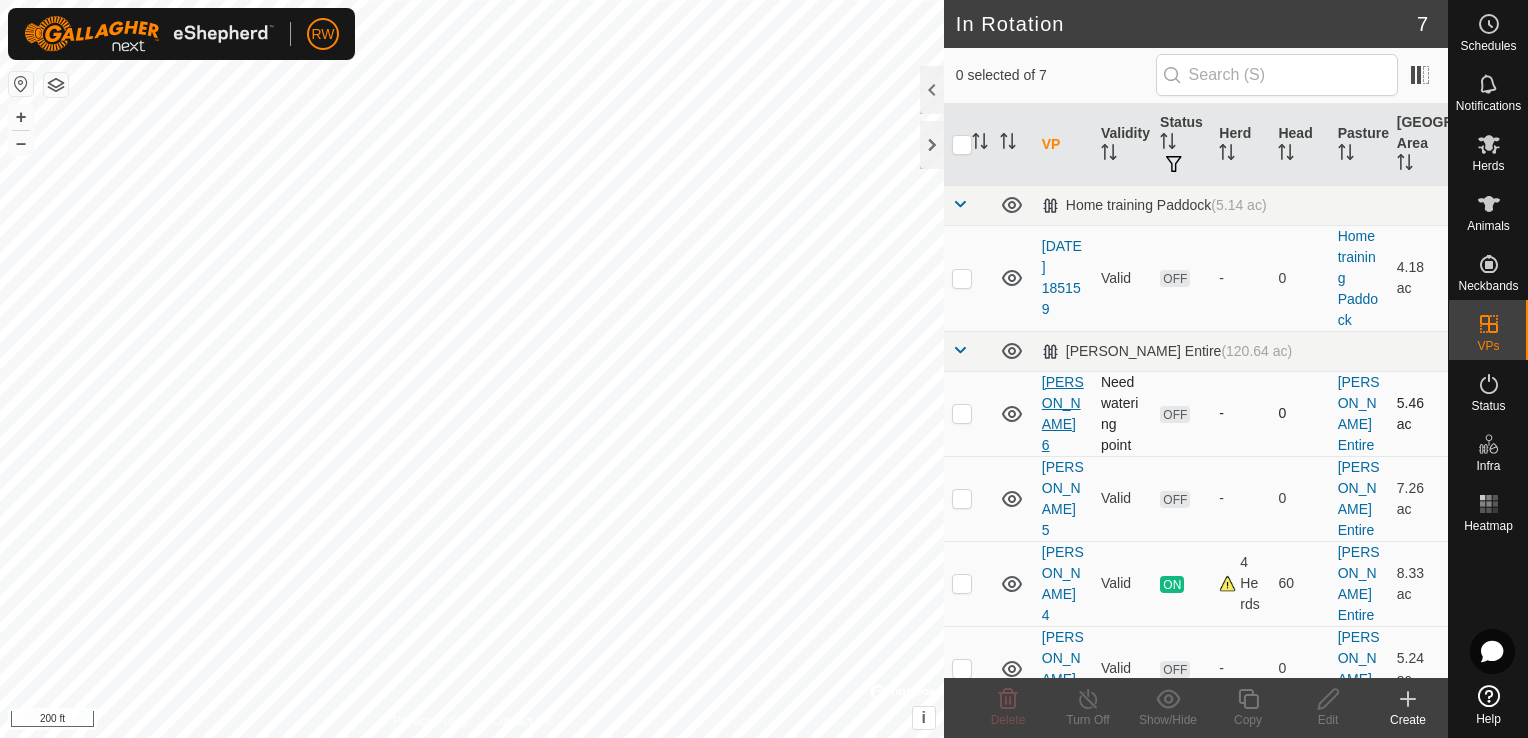 click on "[PERSON_NAME] 6" at bounding box center (1063, 413) 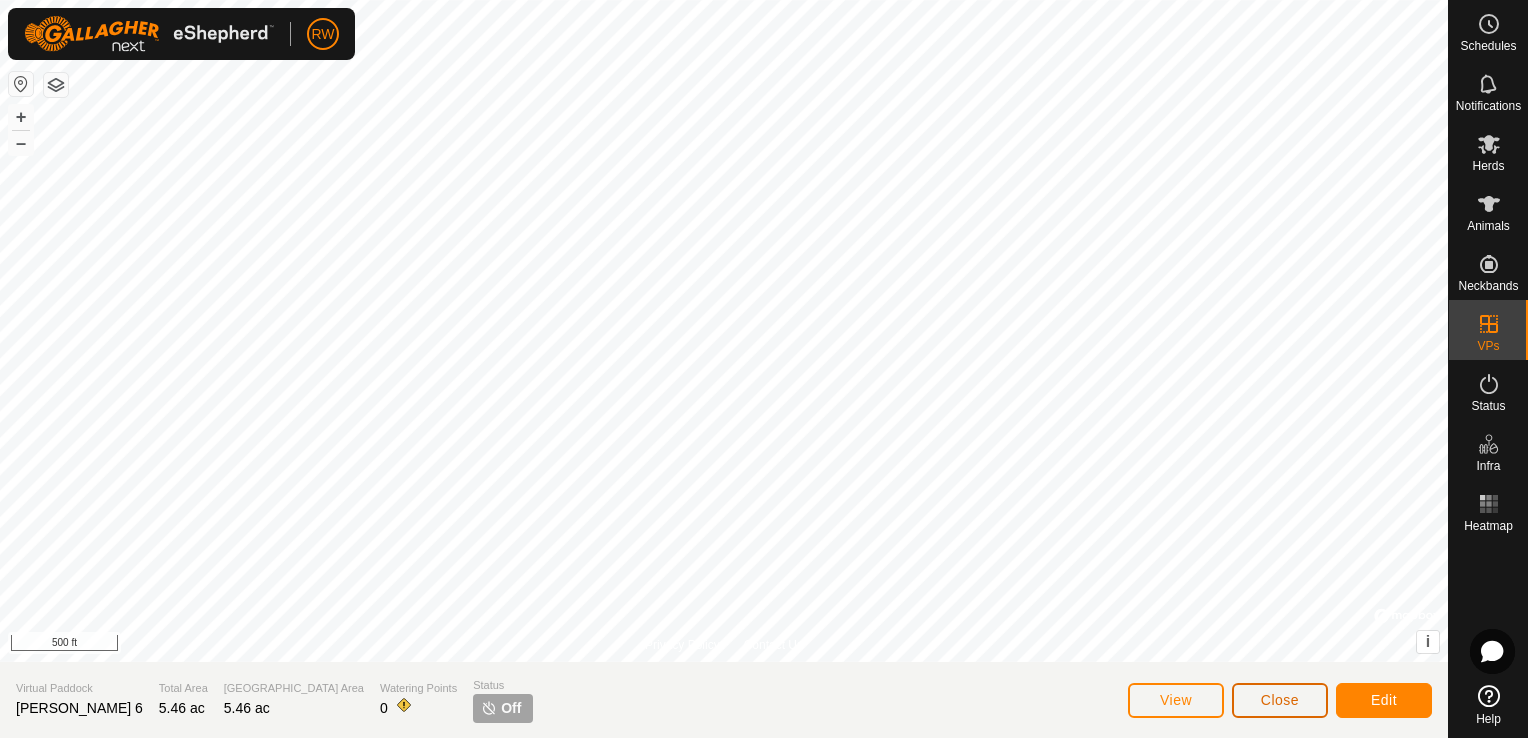 click on "Close" 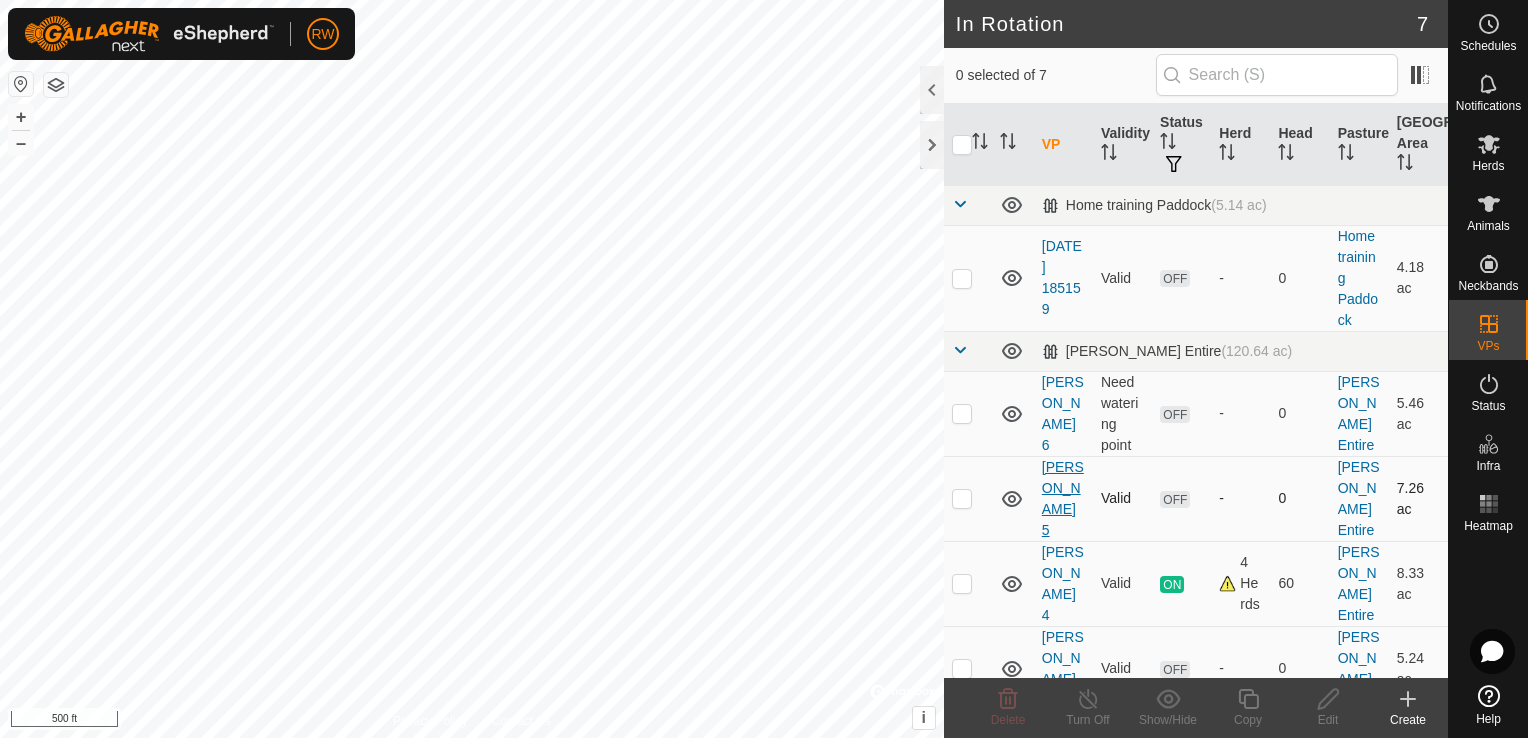 click on "[PERSON_NAME] 5" at bounding box center (1063, 498) 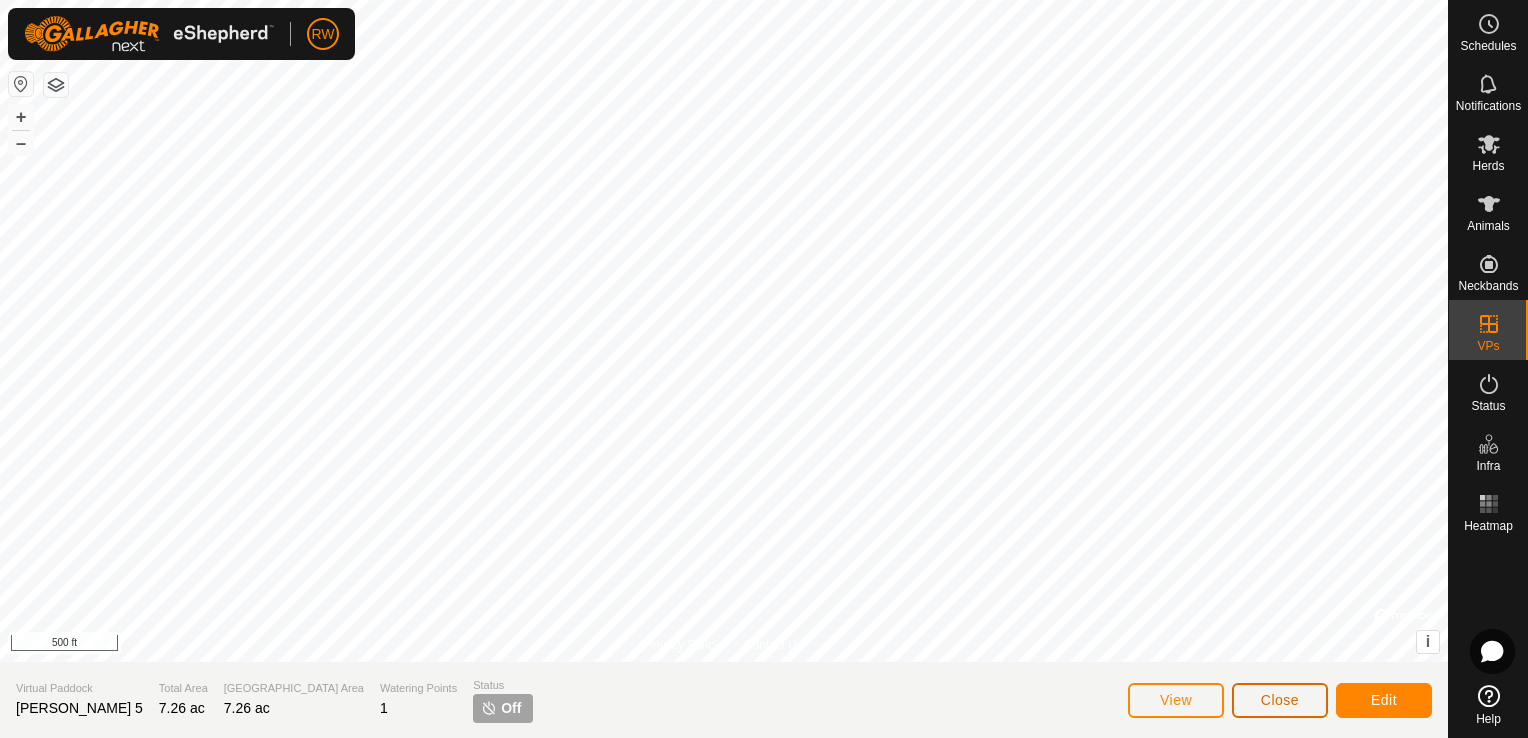 click on "Close" 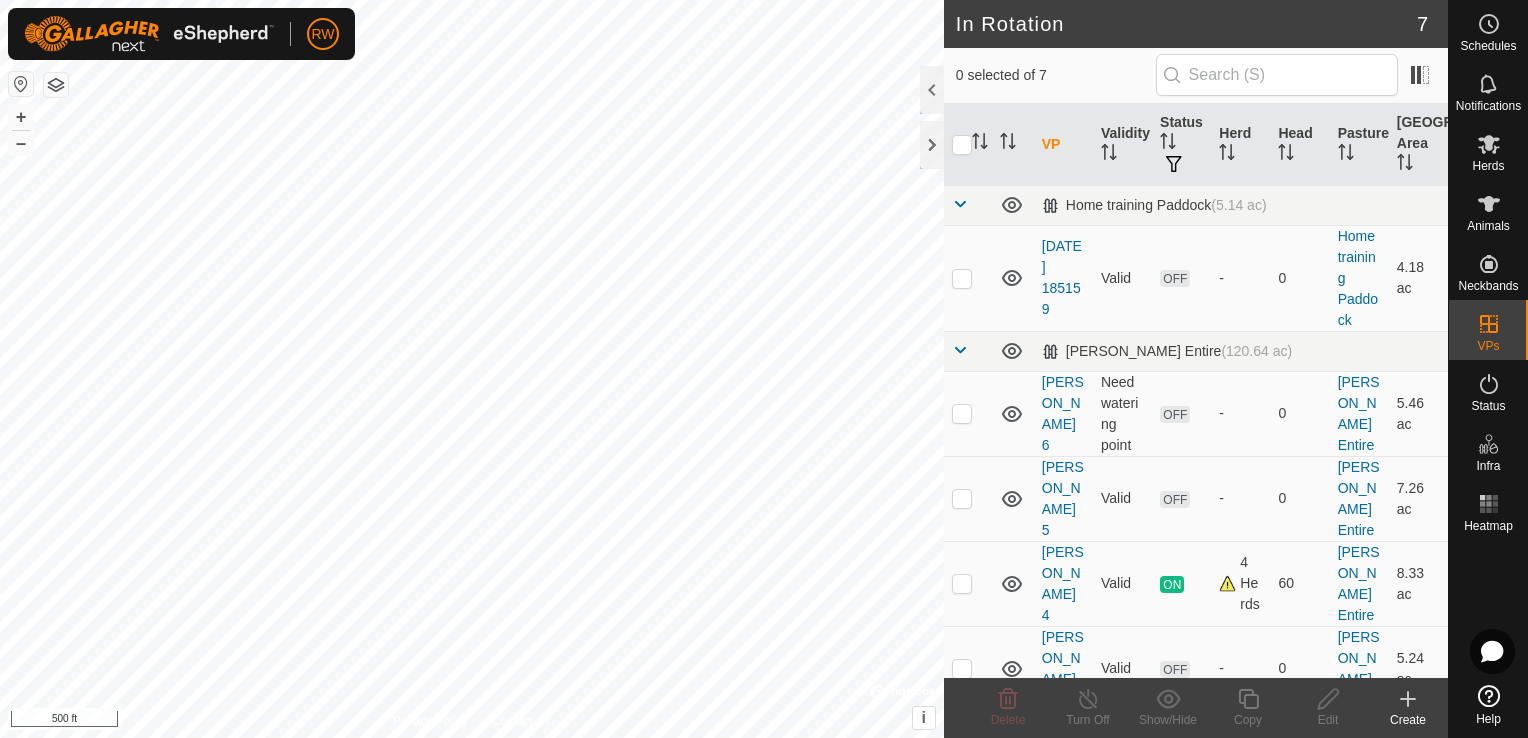 click 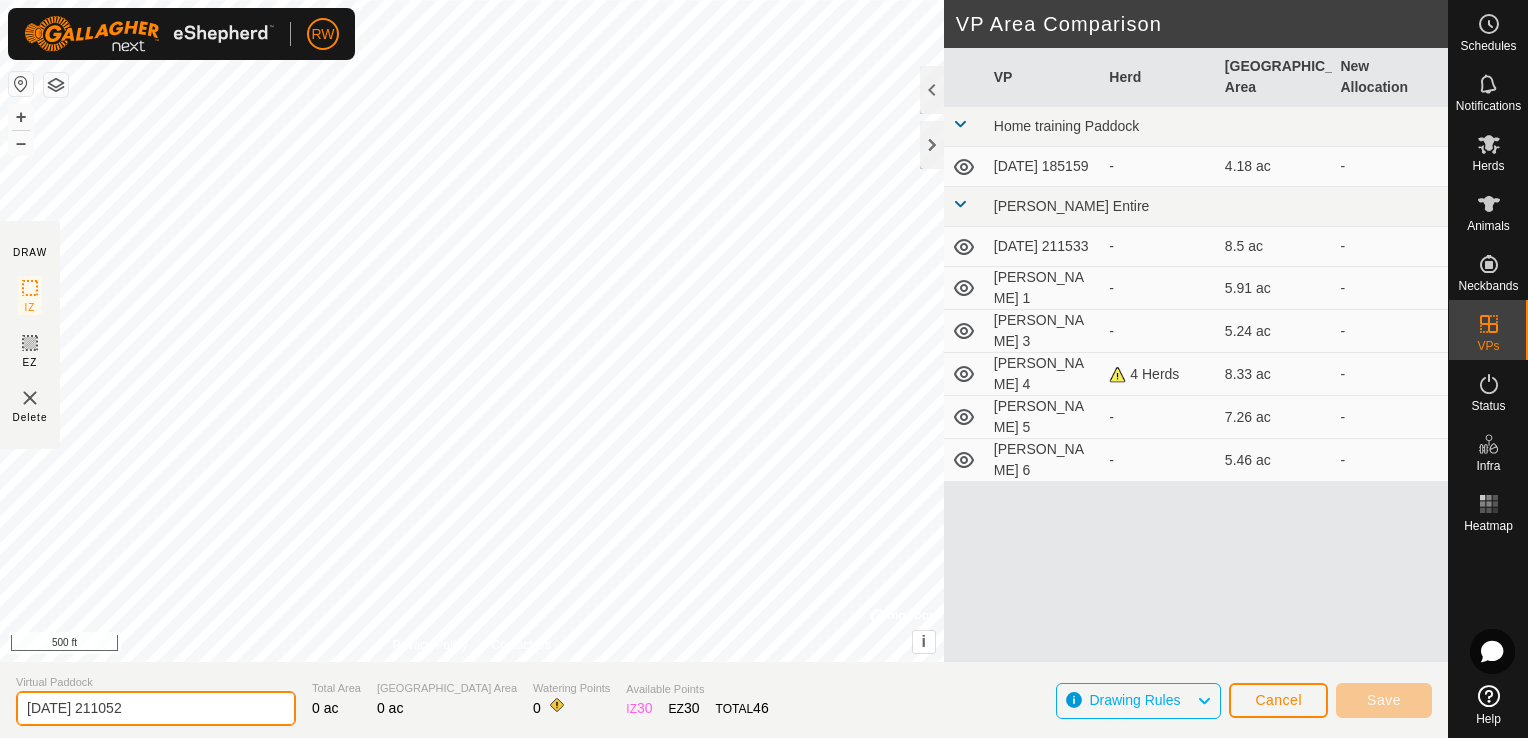 drag, startPoint x: 209, startPoint y: 708, endPoint x: 20, endPoint y: 698, distance: 189.26436 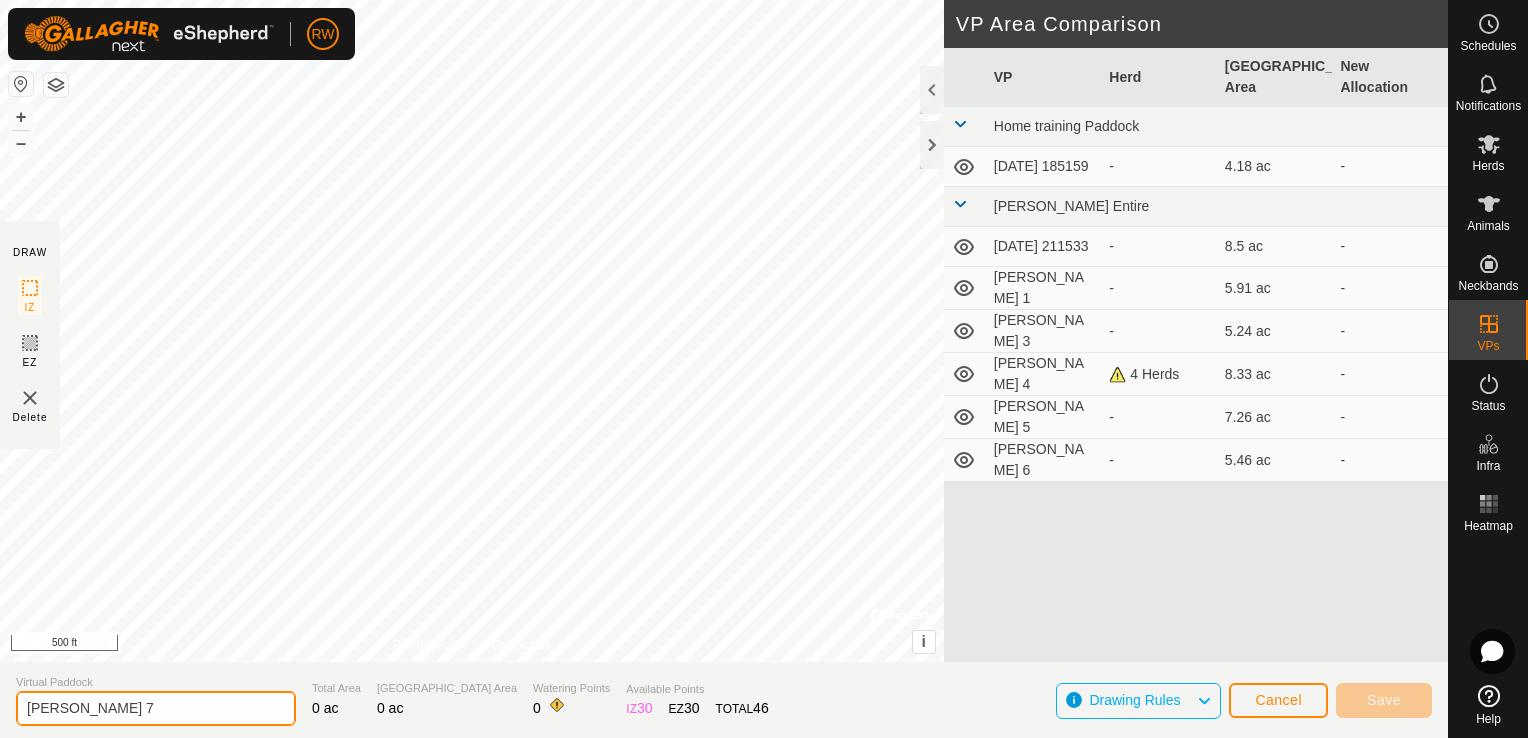 type on "[PERSON_NAME] 7" 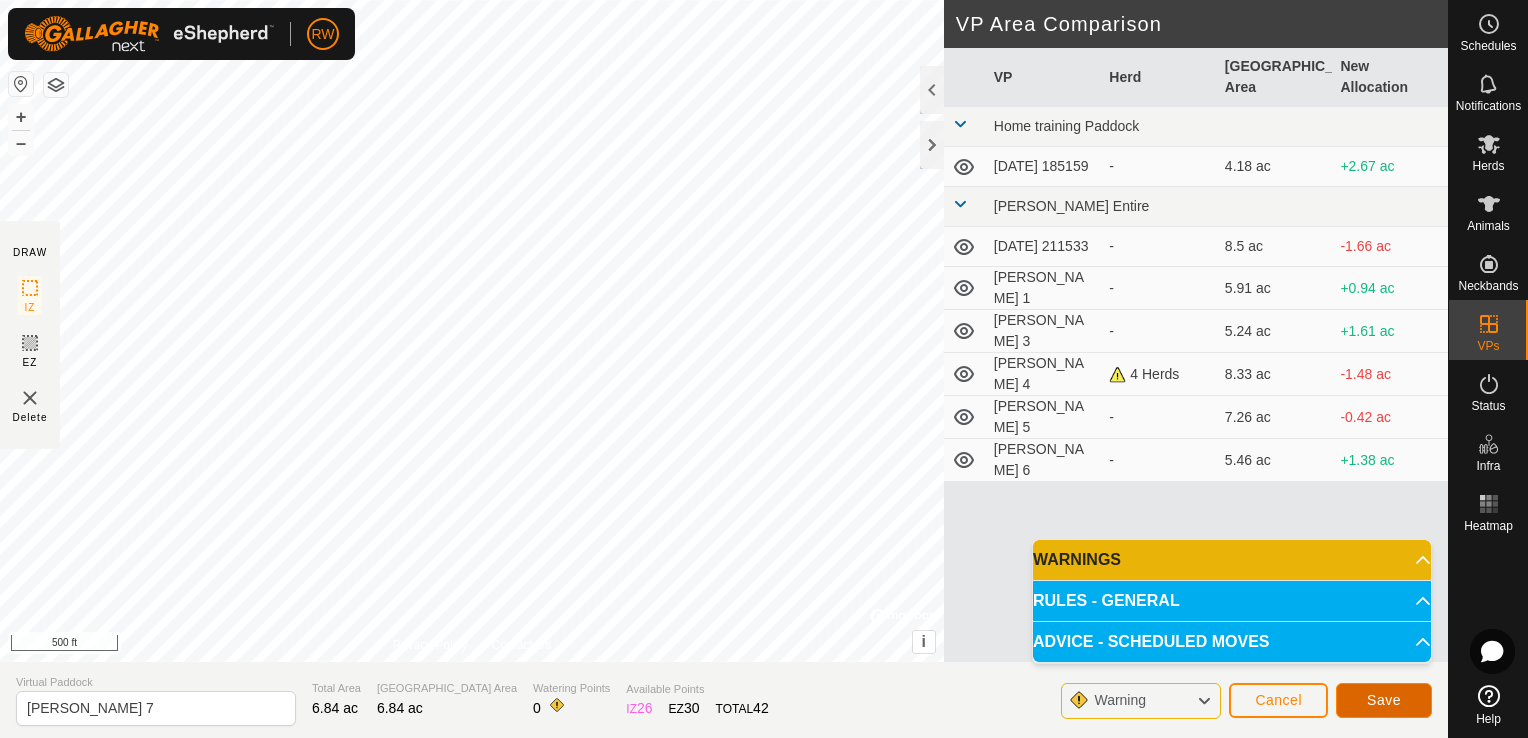click on "Save" 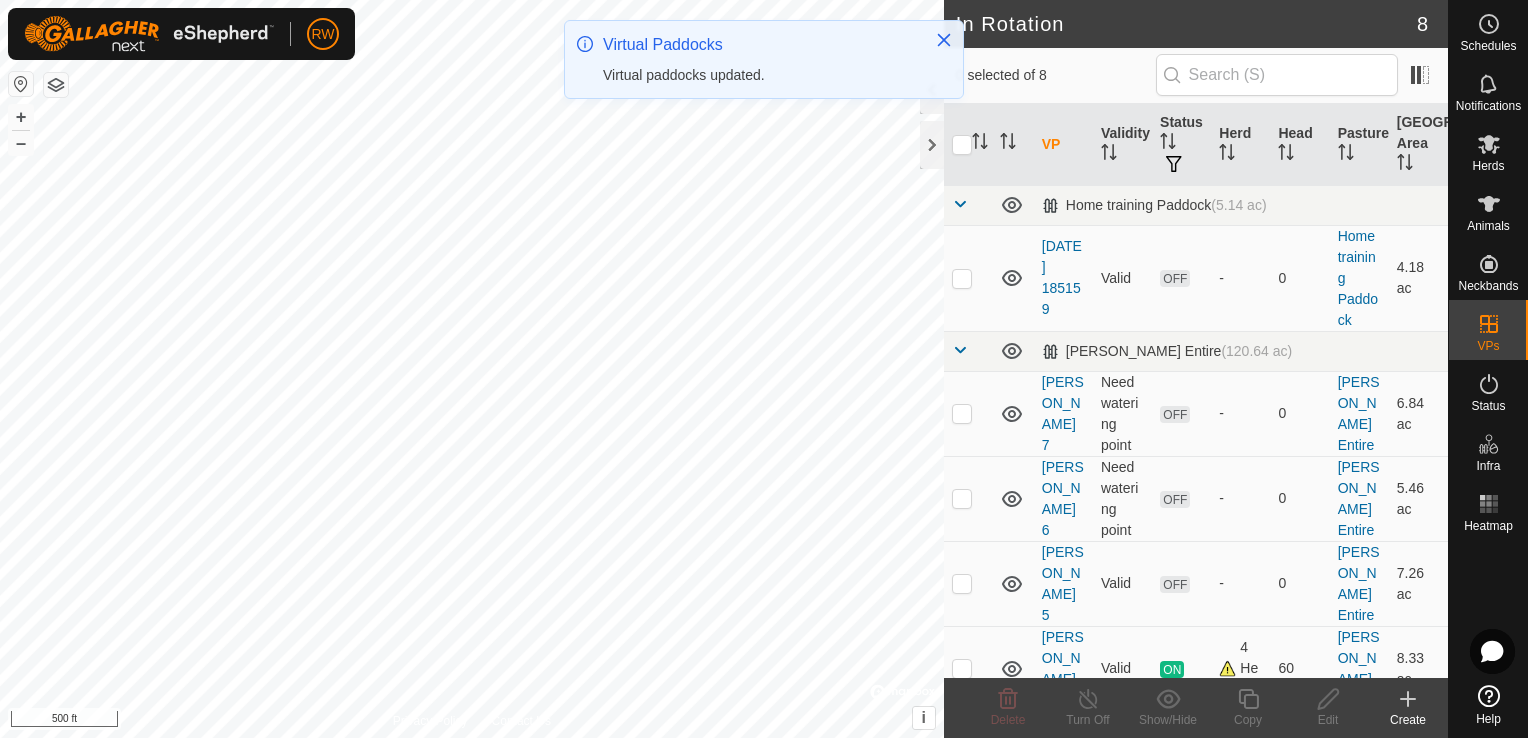 click 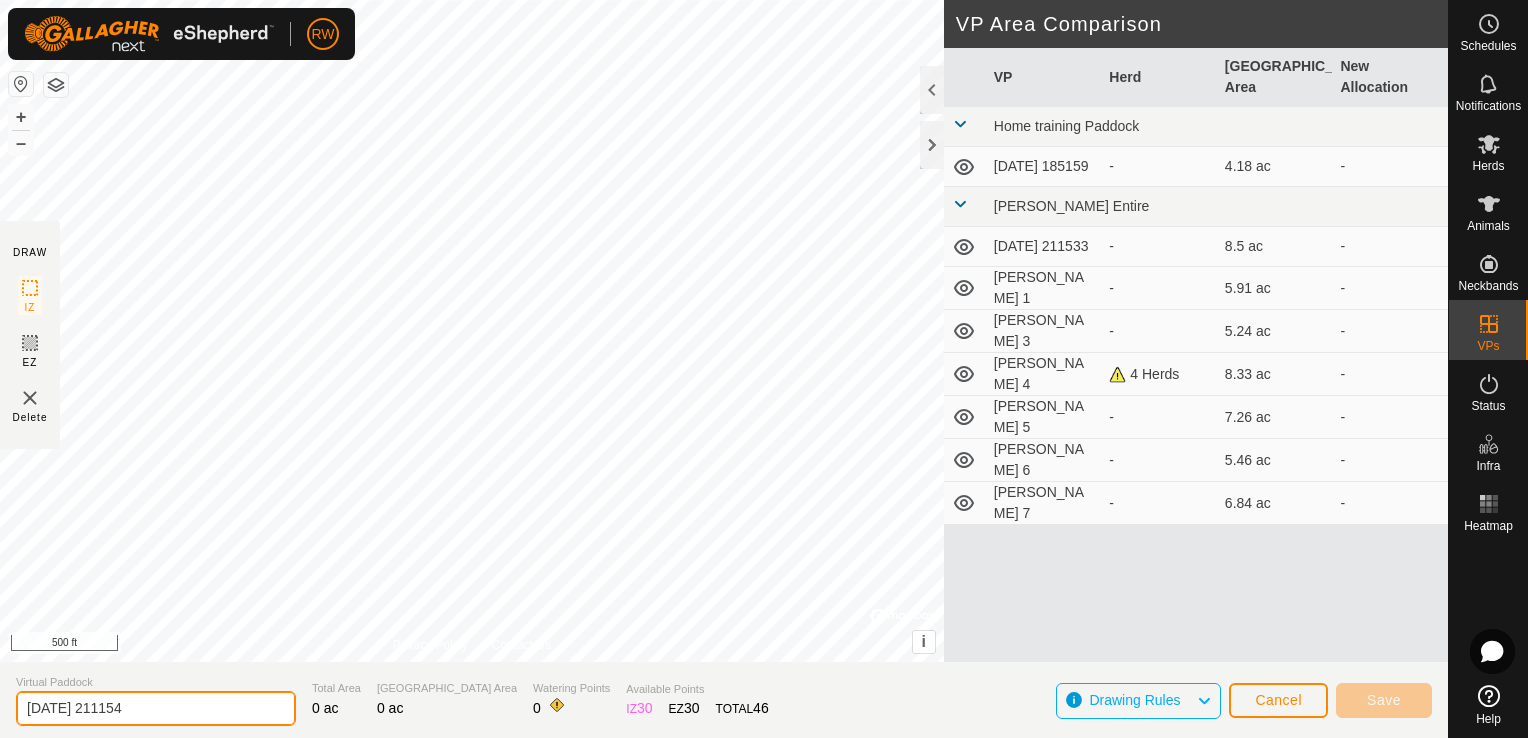 drag, startPoint x: 184, startPoint y: 710, endPoint x: 28, endPoint y: 690, distance: 157.27682 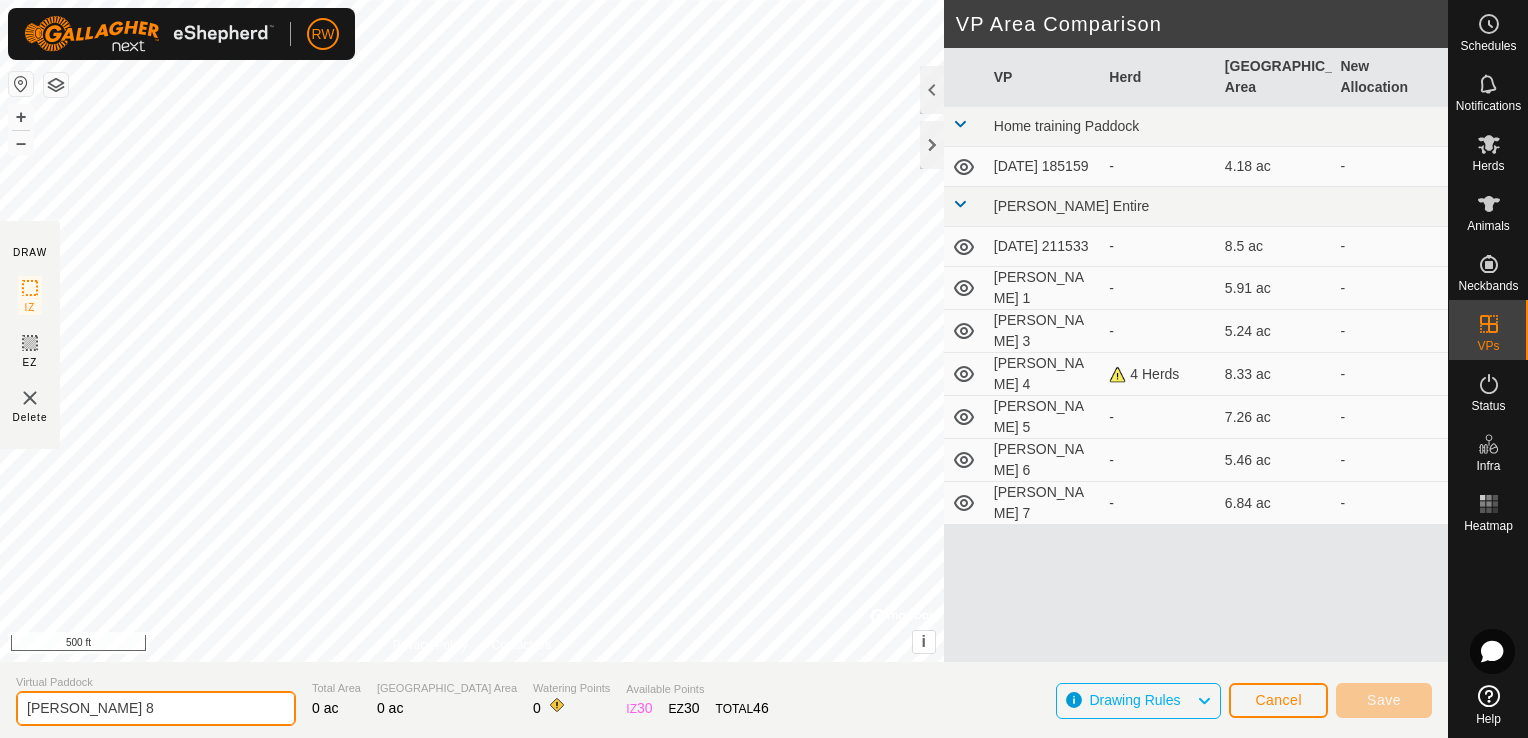 type on "[PERSON_NAME] 8" 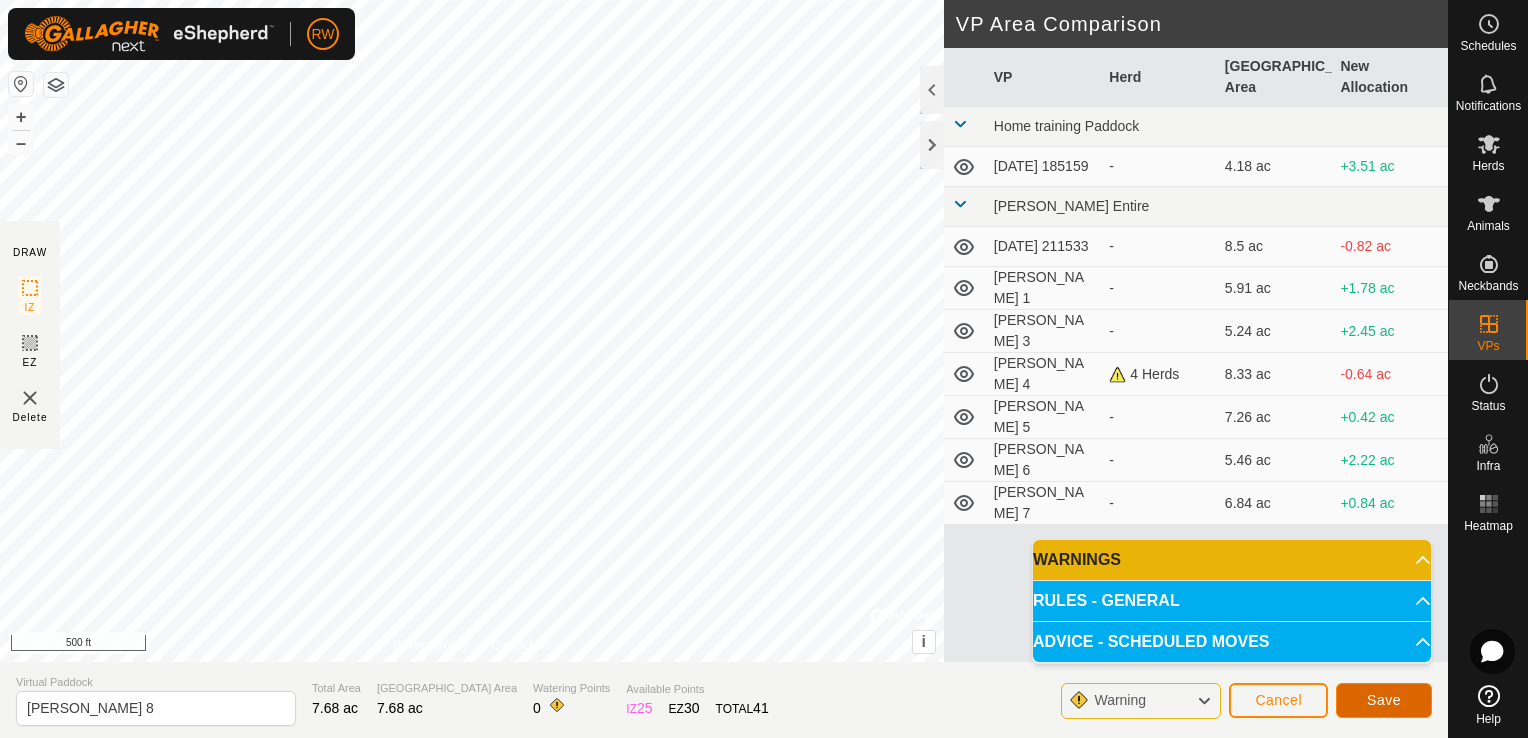 click on "Save" 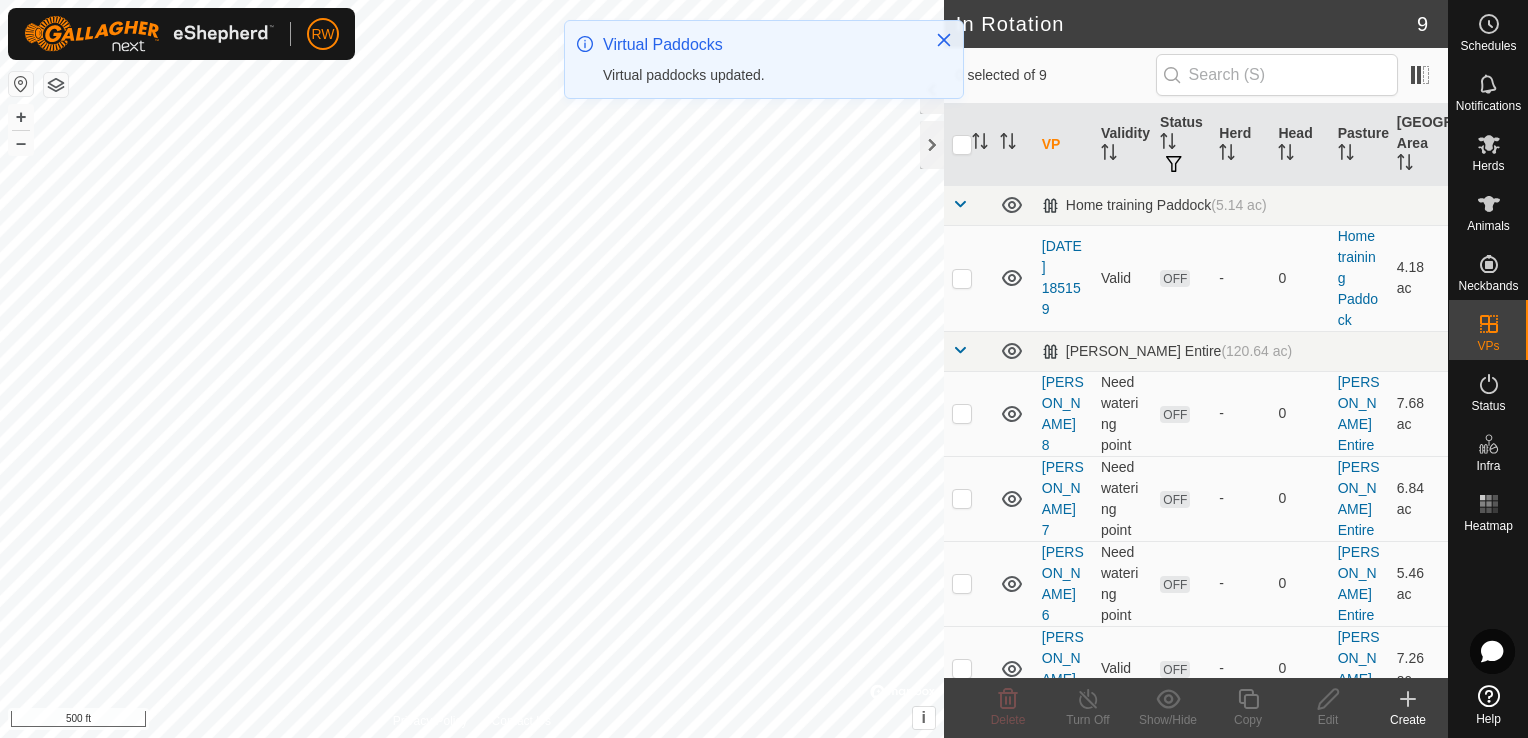 checkbox on "true" 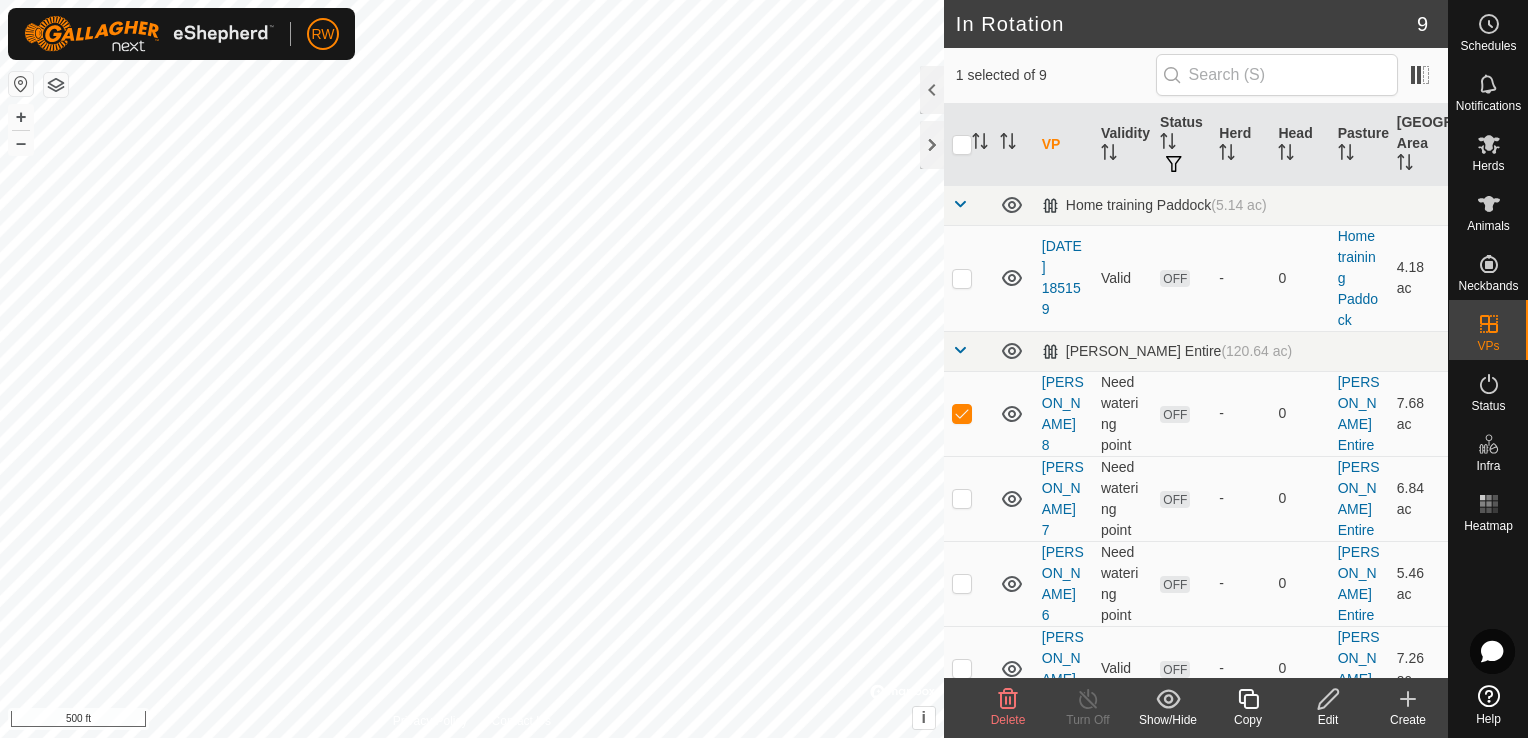 click 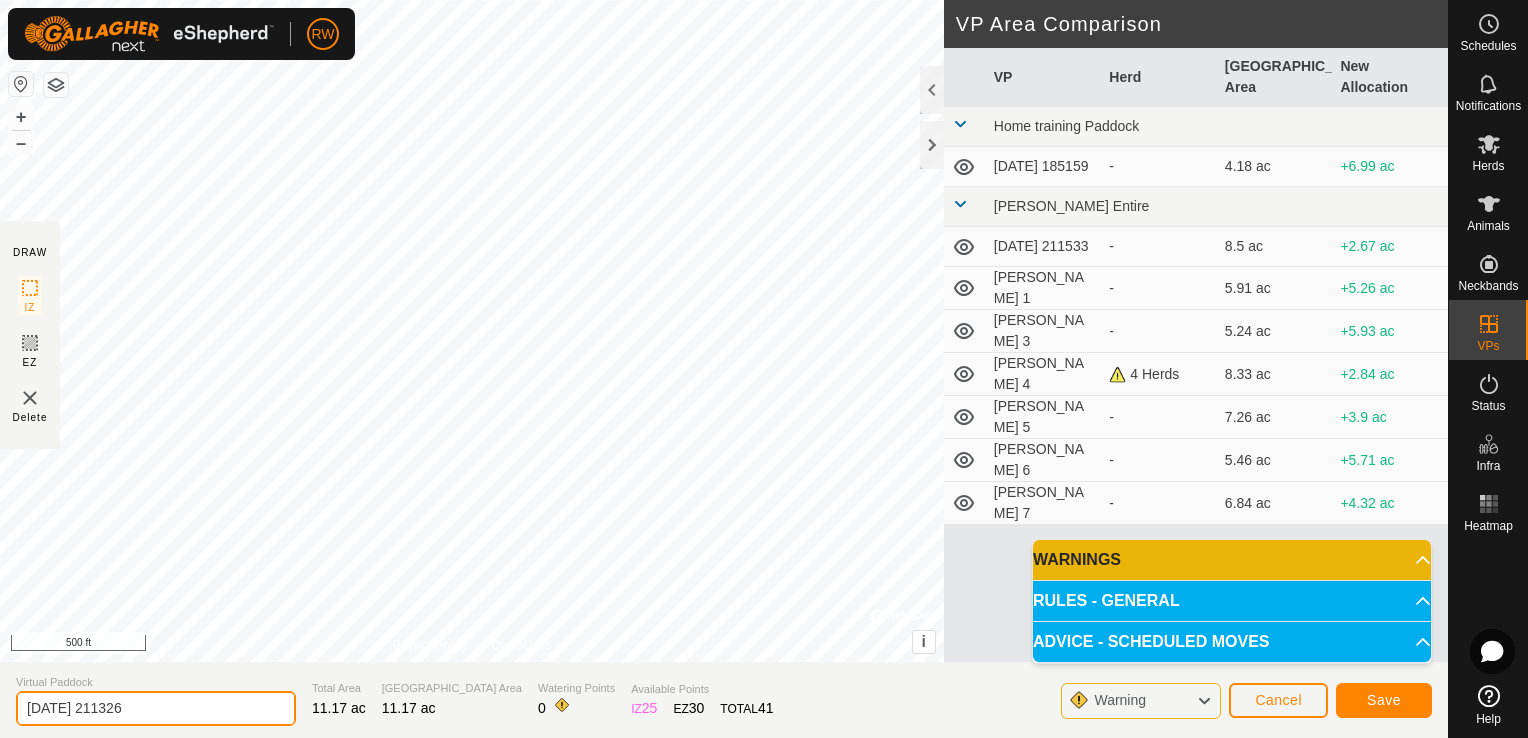 drag, startPoint x: 185, startPoint y: 710, endPoint x: -4, endPoint y: 708, distance: 189.01057 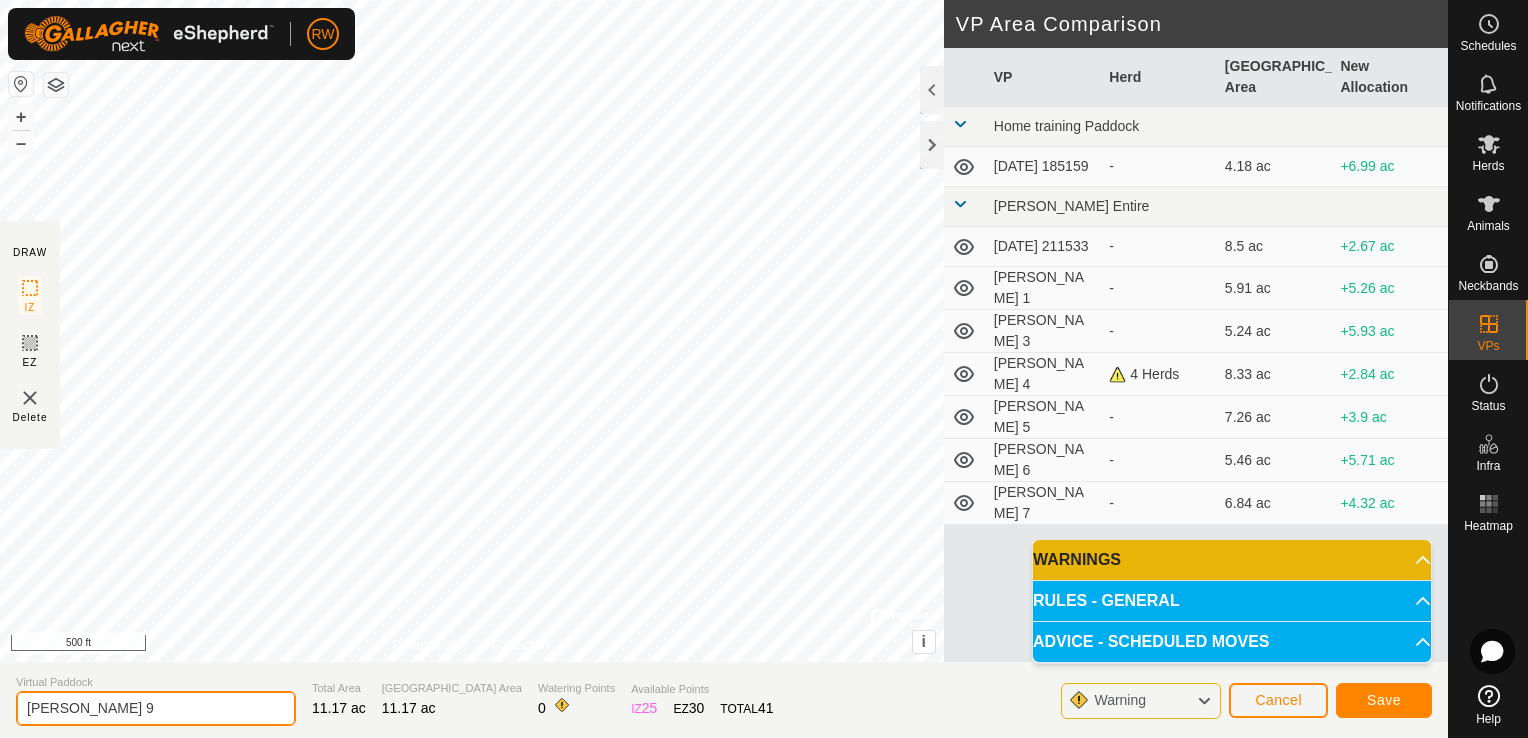 type on "[PERSON_NAME] 9" 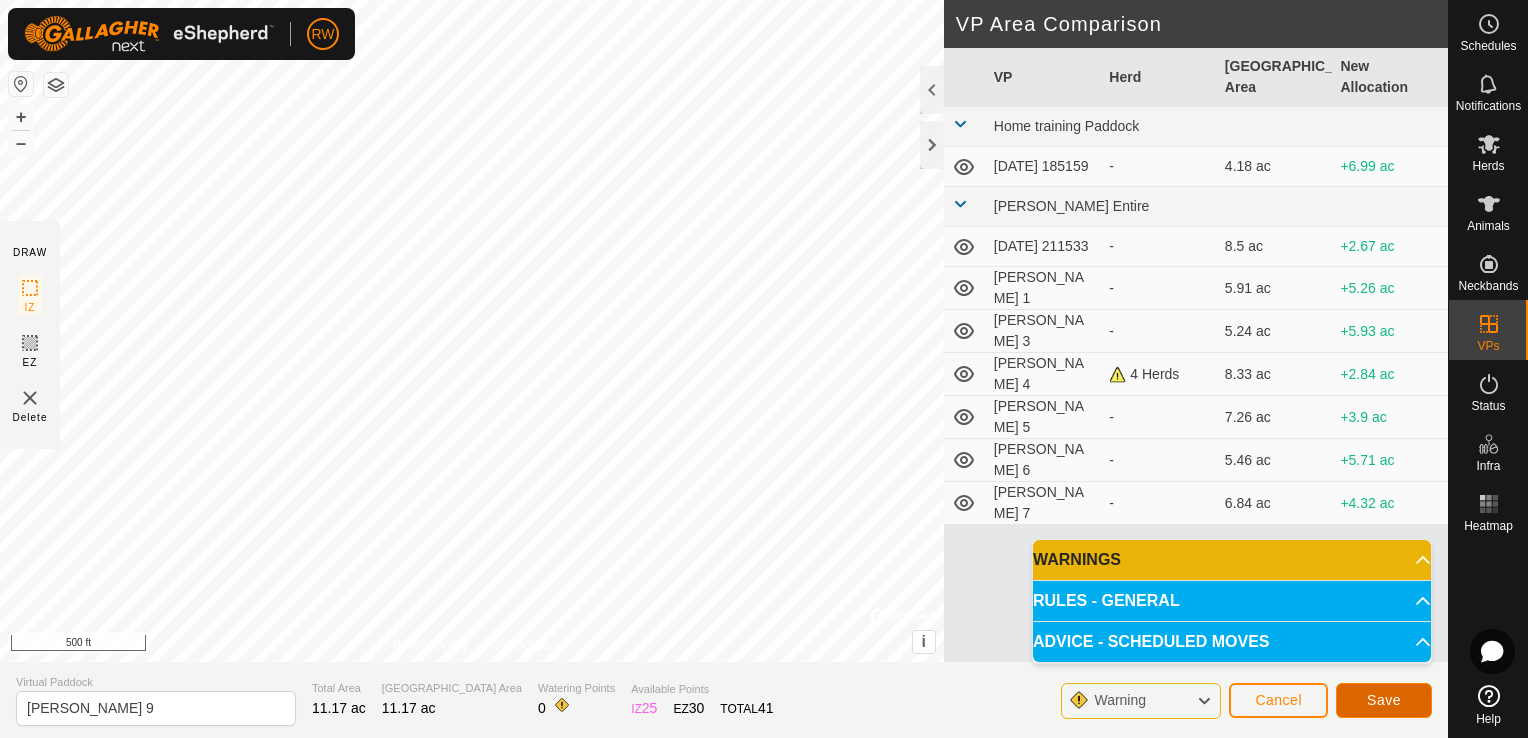 click on "Save" 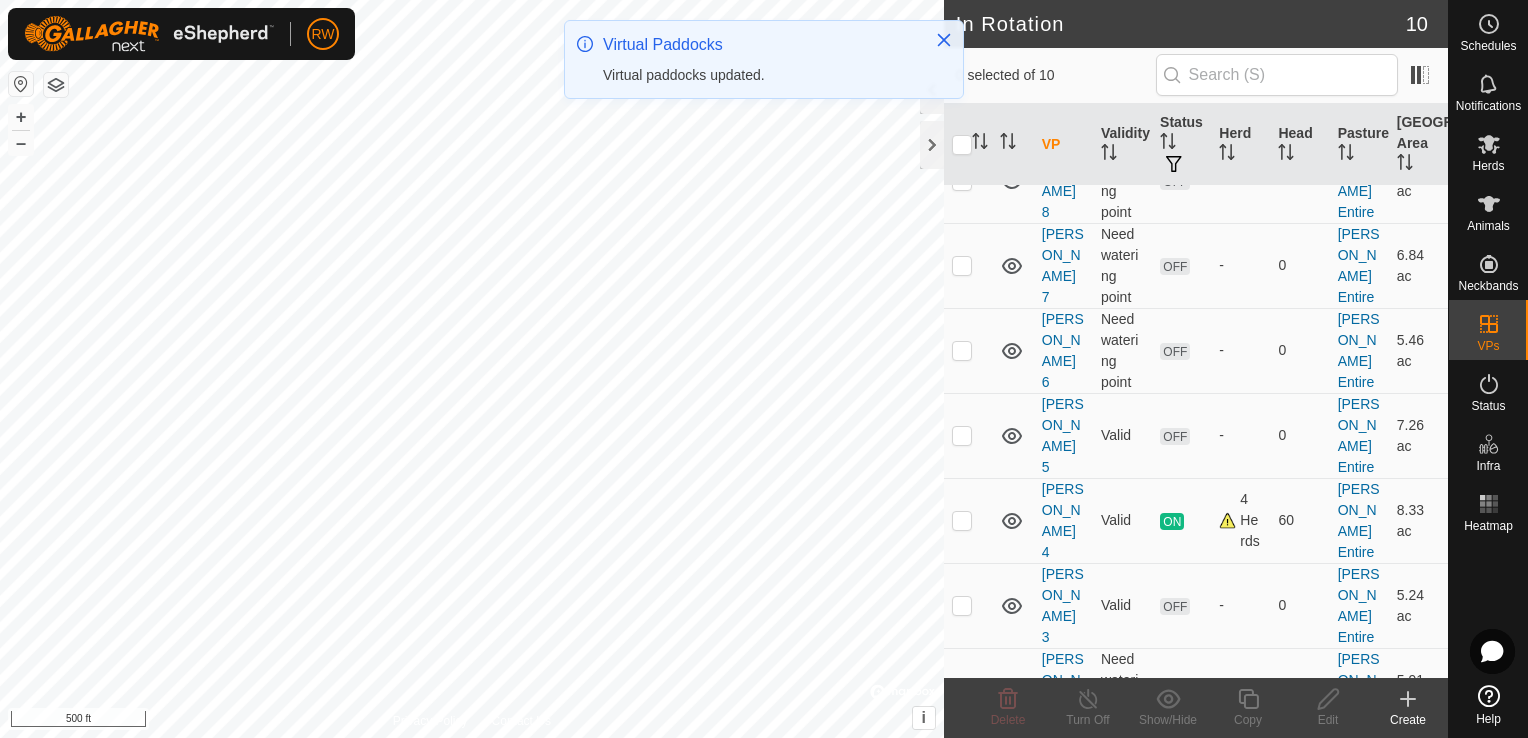 scroll, scrollTop: 392, scrollLeft: 0, axis: vertical 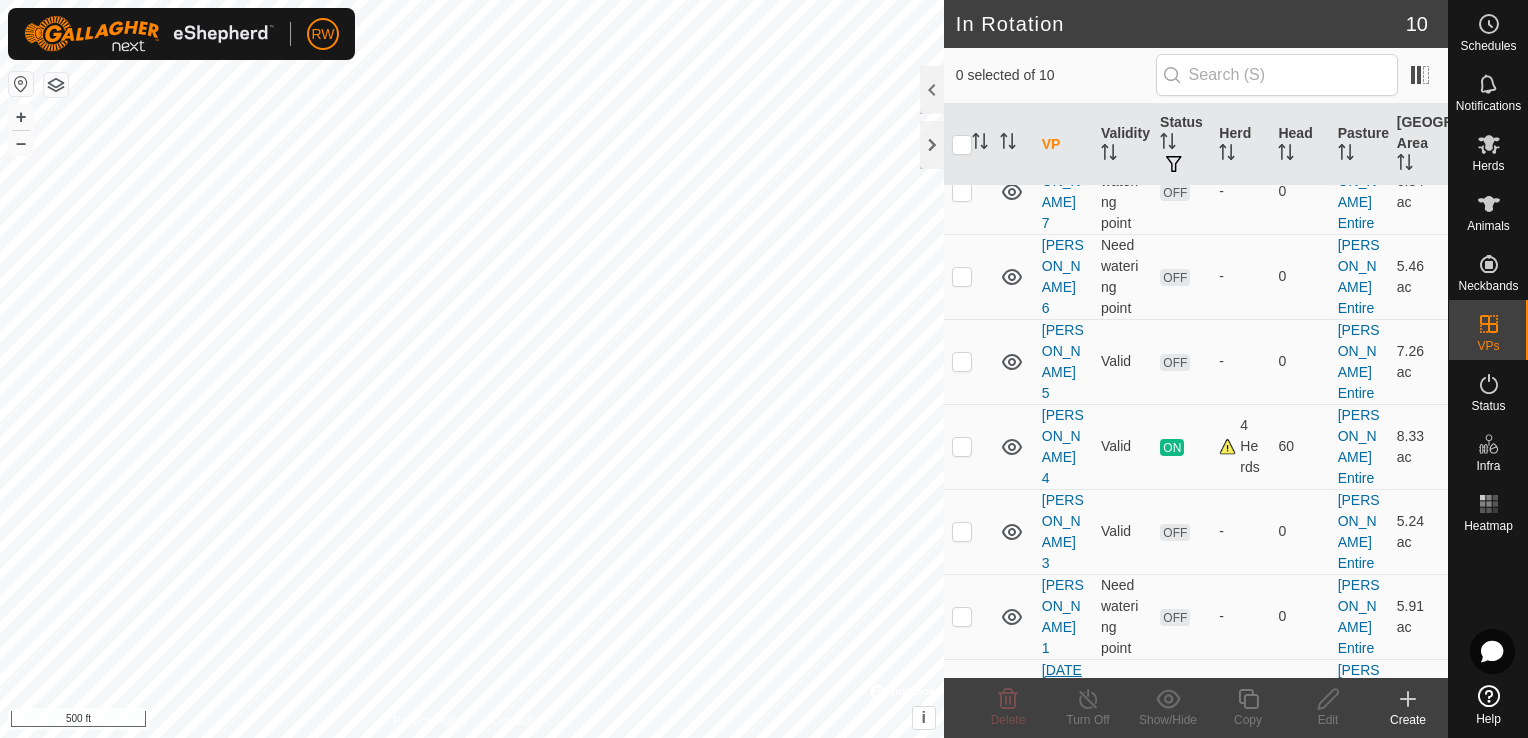 click on "[DATE] 211533" at bounding box center [1062, 701] 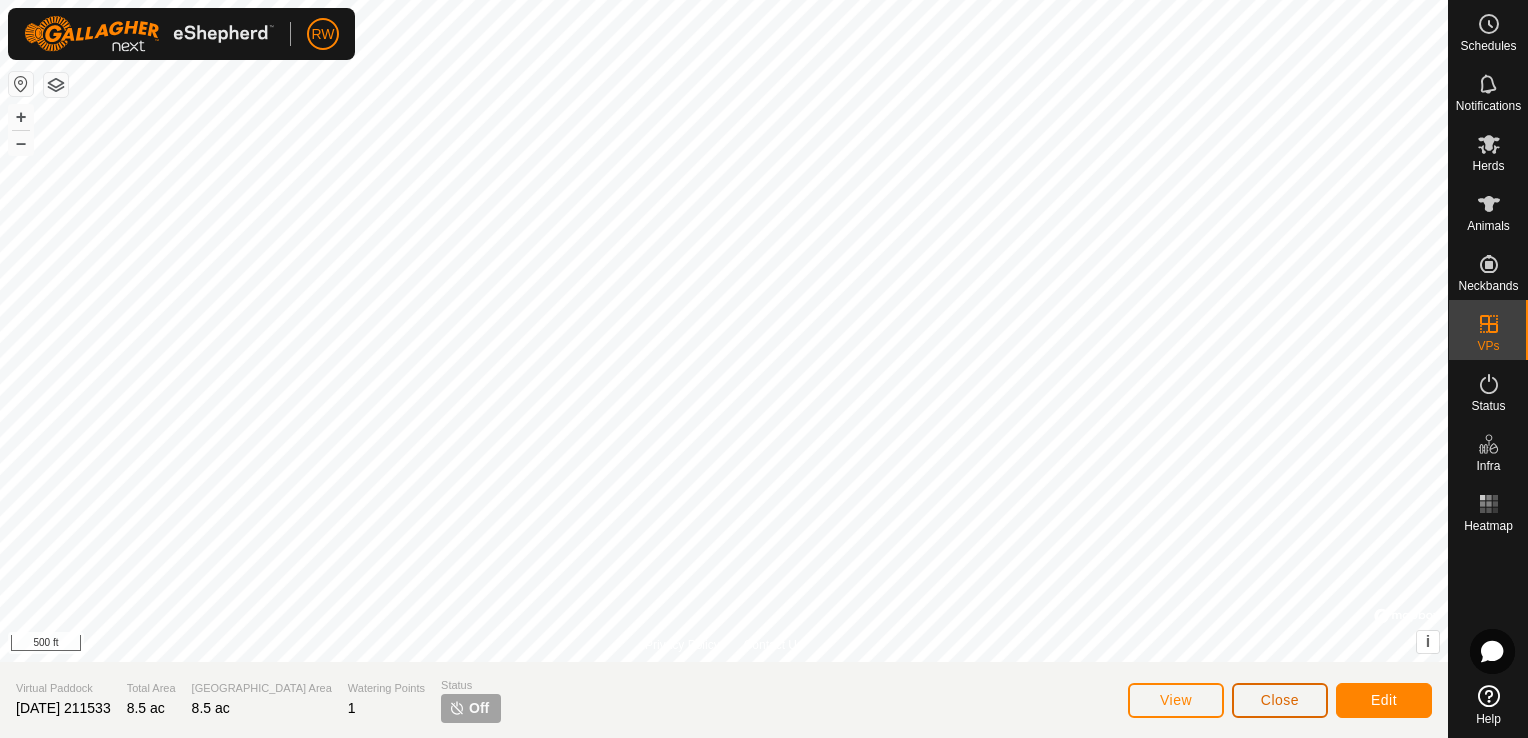 click on "Close" 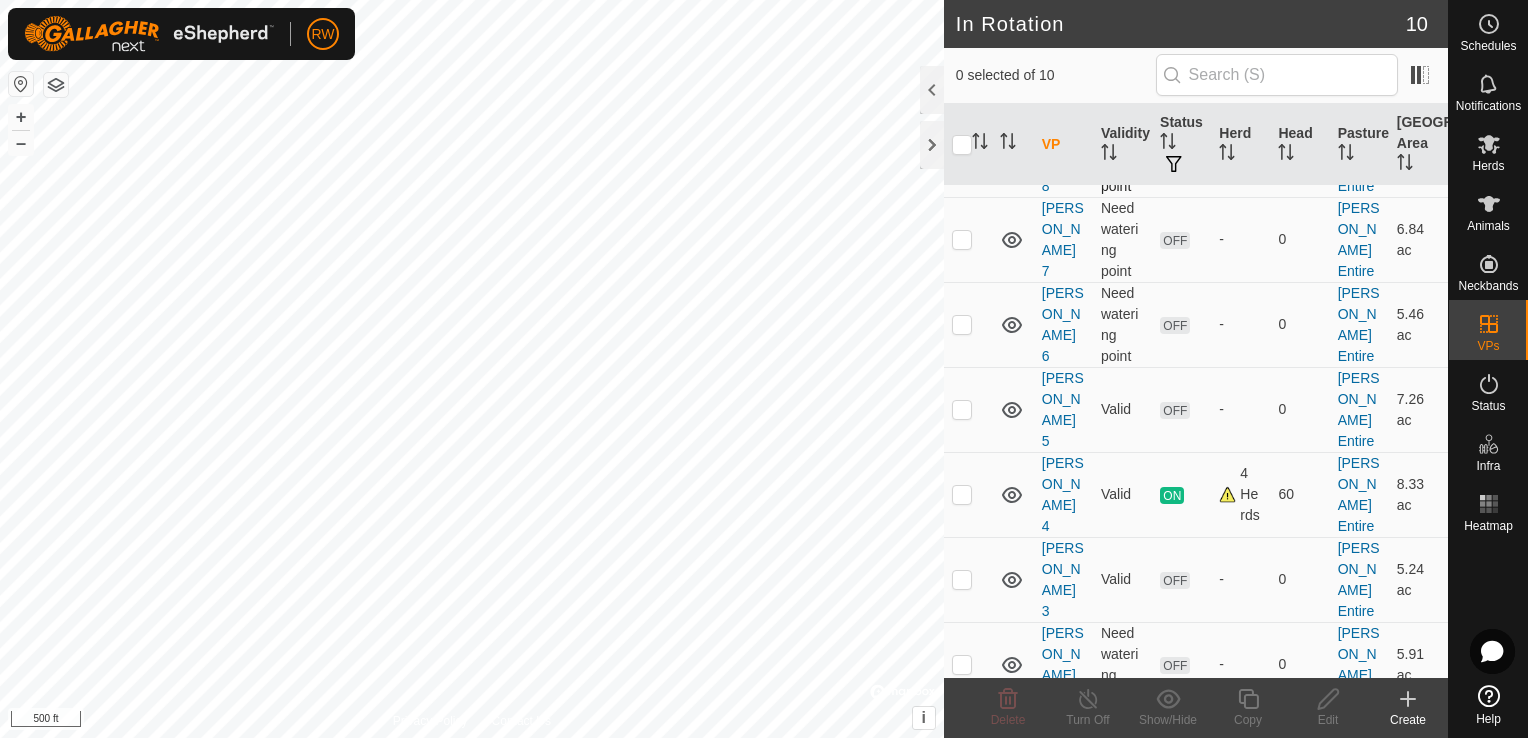 scroll, scrollTop: 392, scrollLeft: 0, axis: vertical 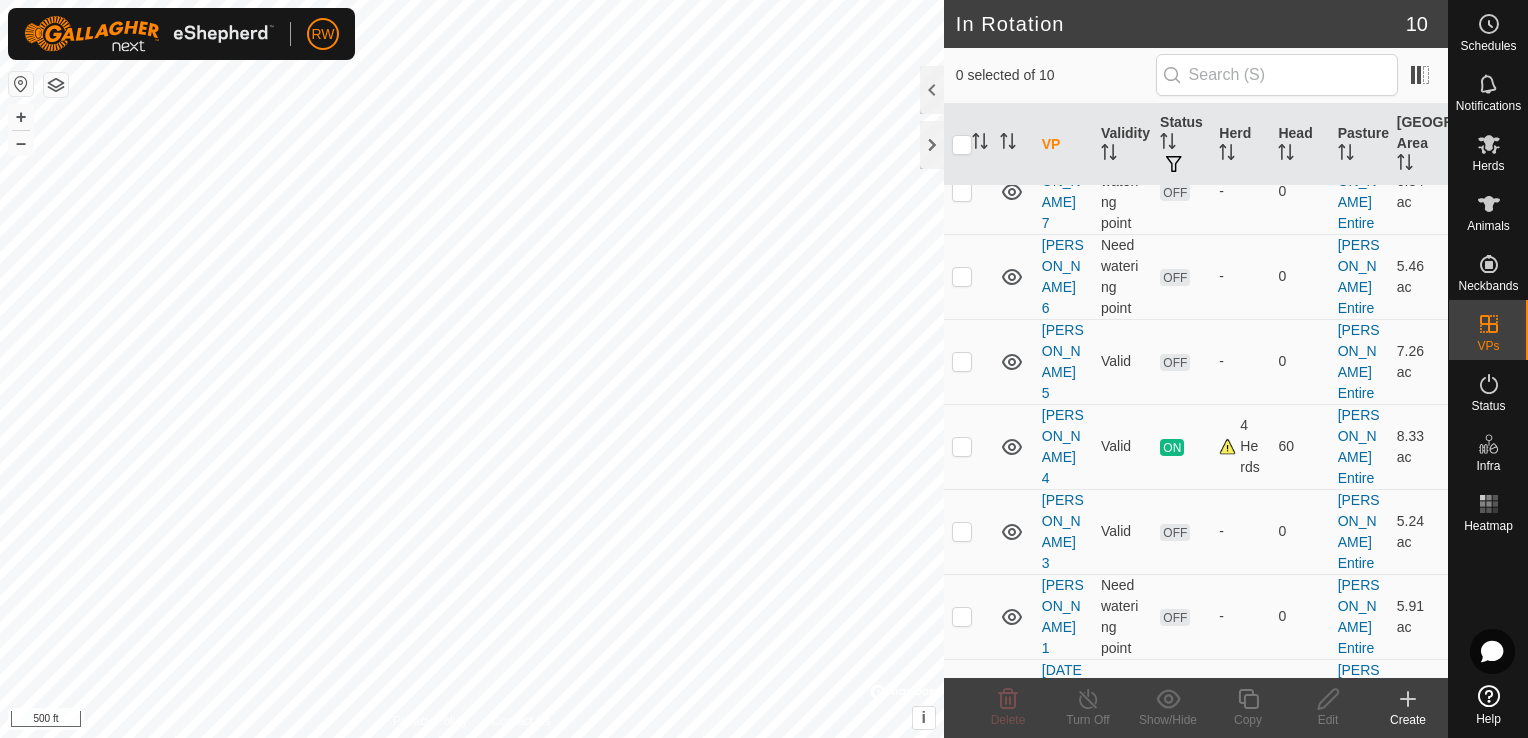 click on "[DATE] 211533" at bounding box center [1063, 701] 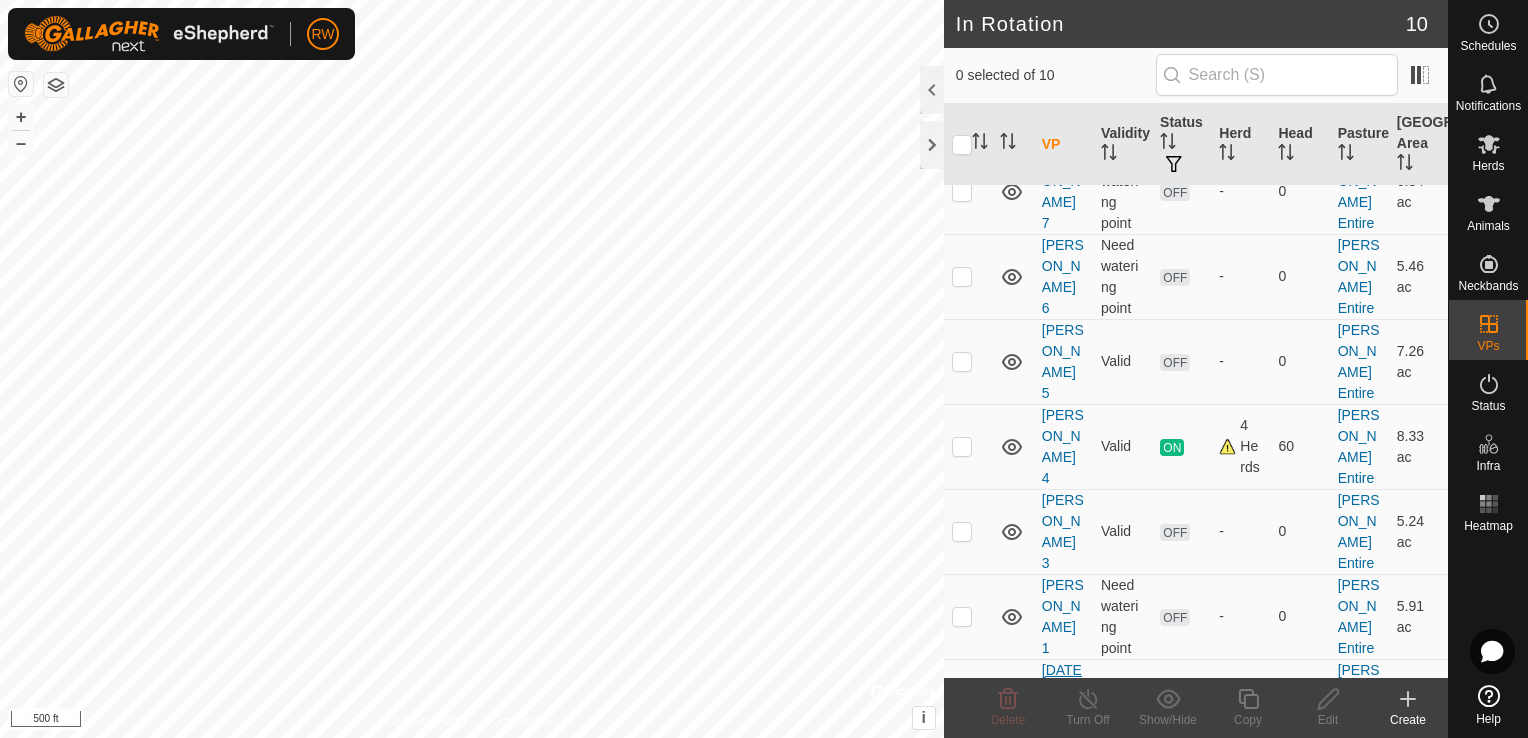 click on "[DATE] 211533" at bounding box center [1062, 701] 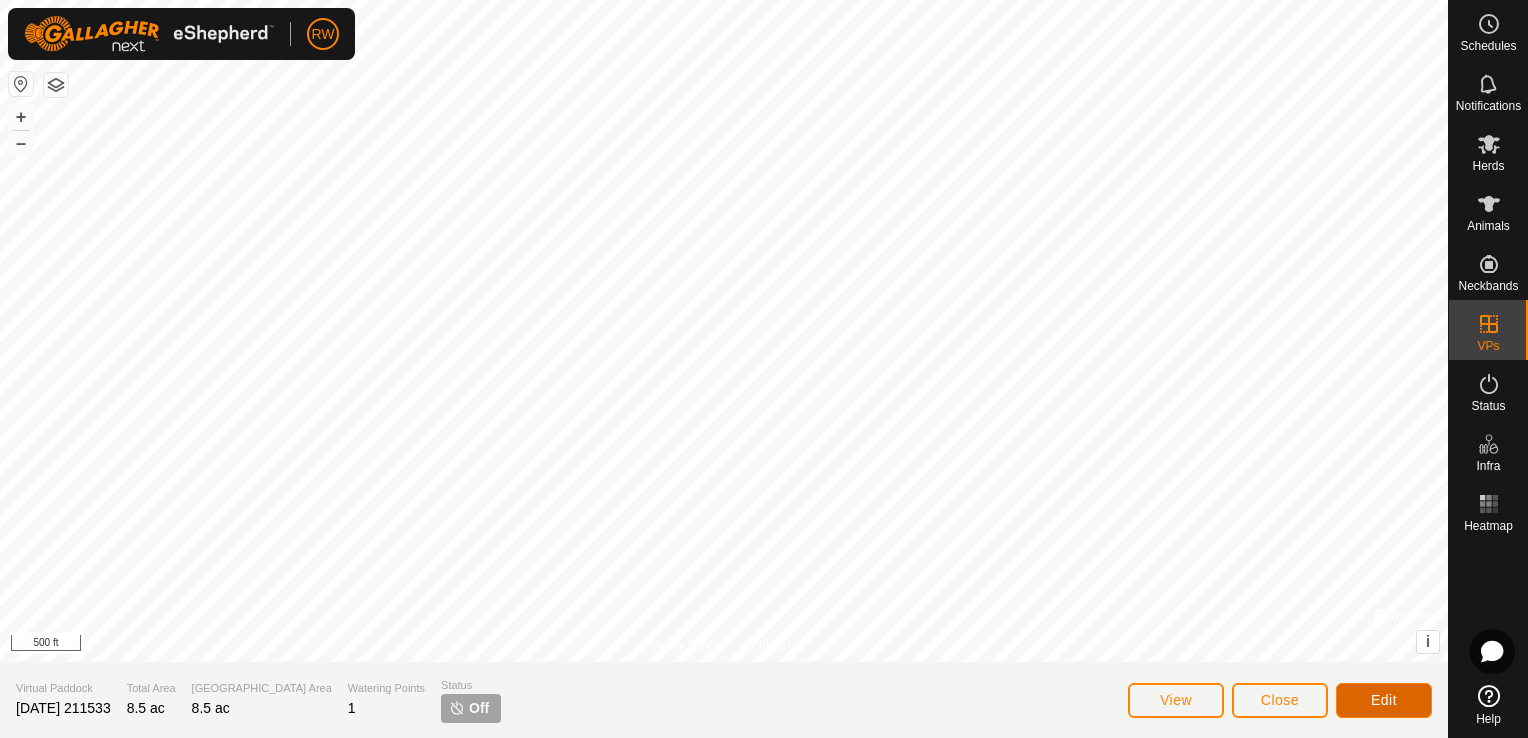 click on "Edit" 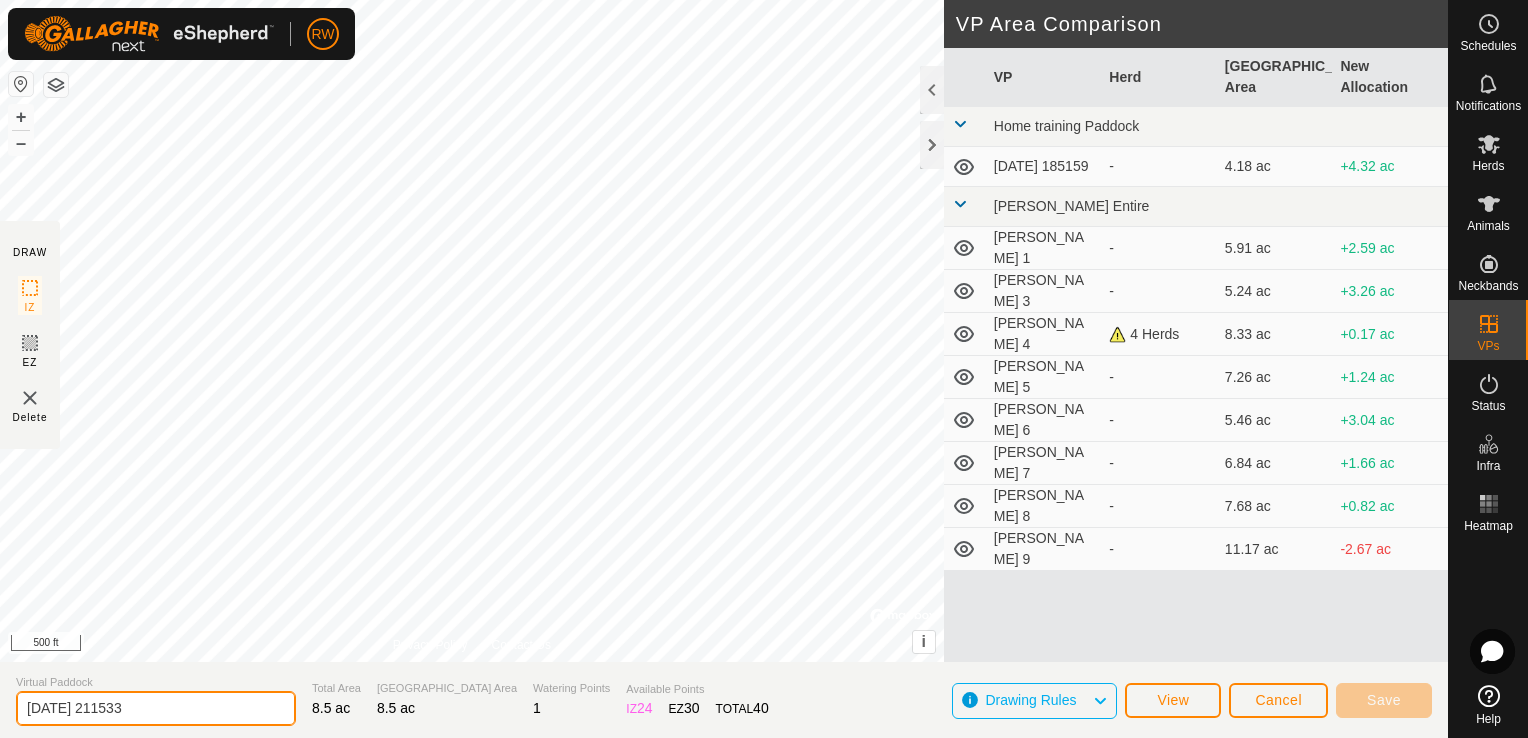 drag, startPoint x: 186, startPoint y: 698, endPoint x: -4, endPoint y: 711, distance: 190.44421 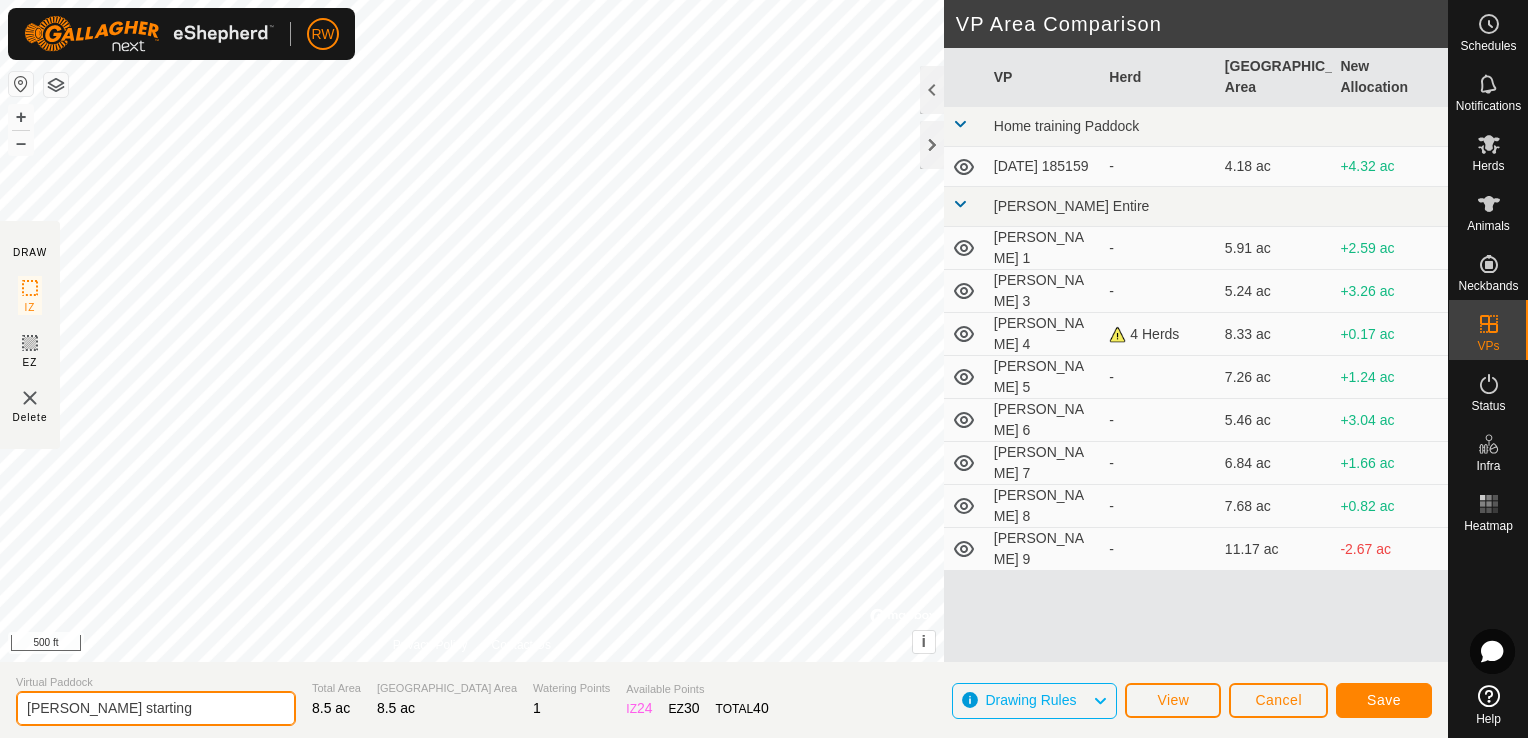 type on "[PERSON_NAME] starting" 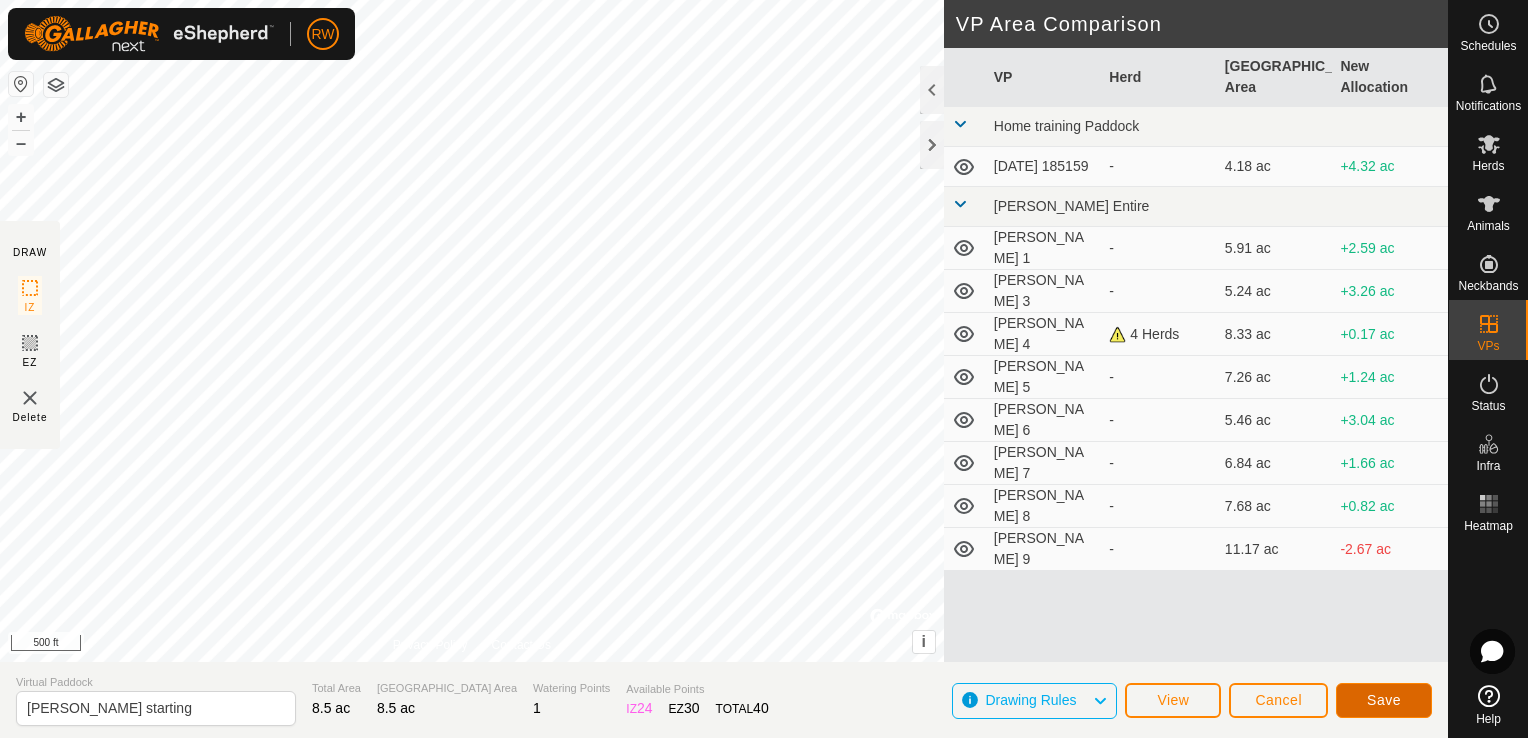click on "Save" 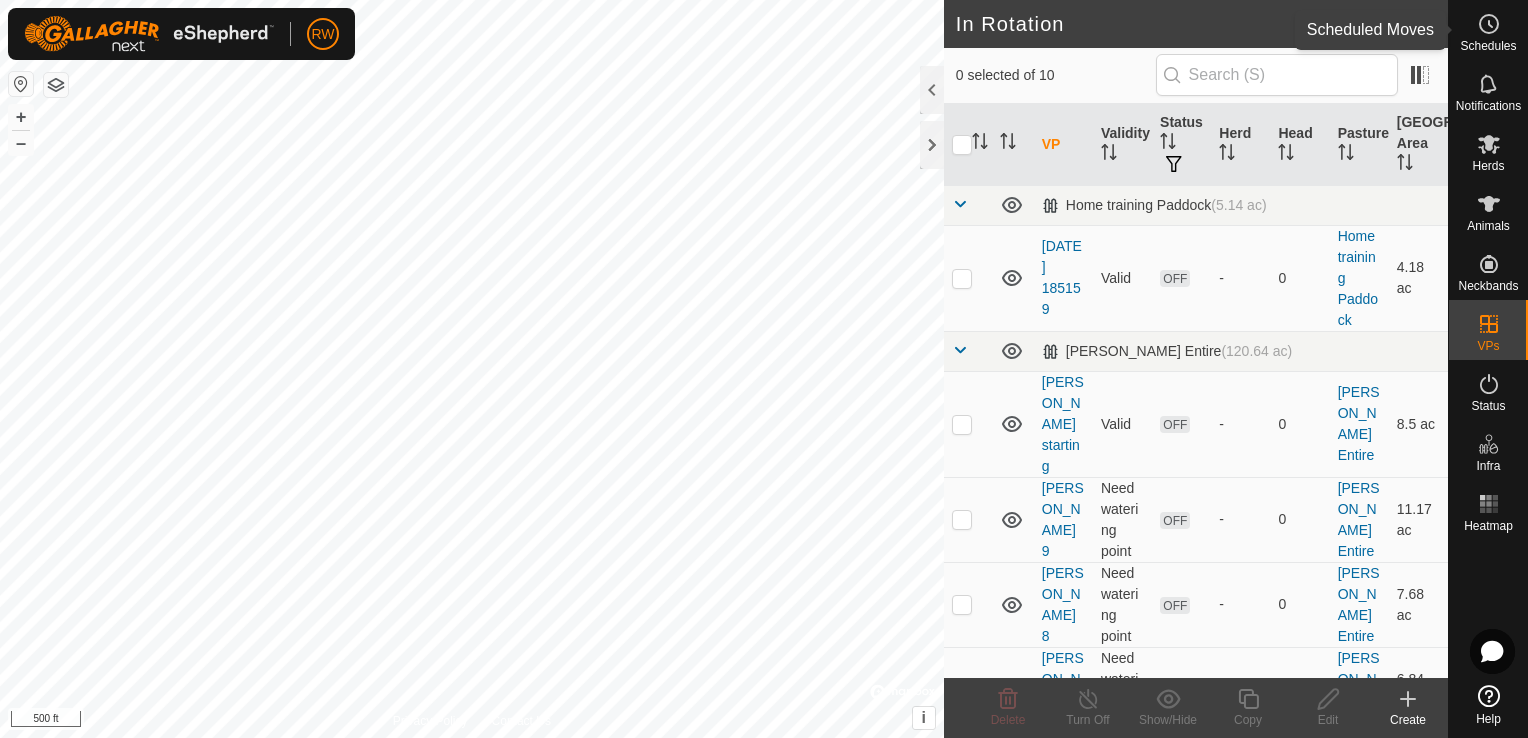 click 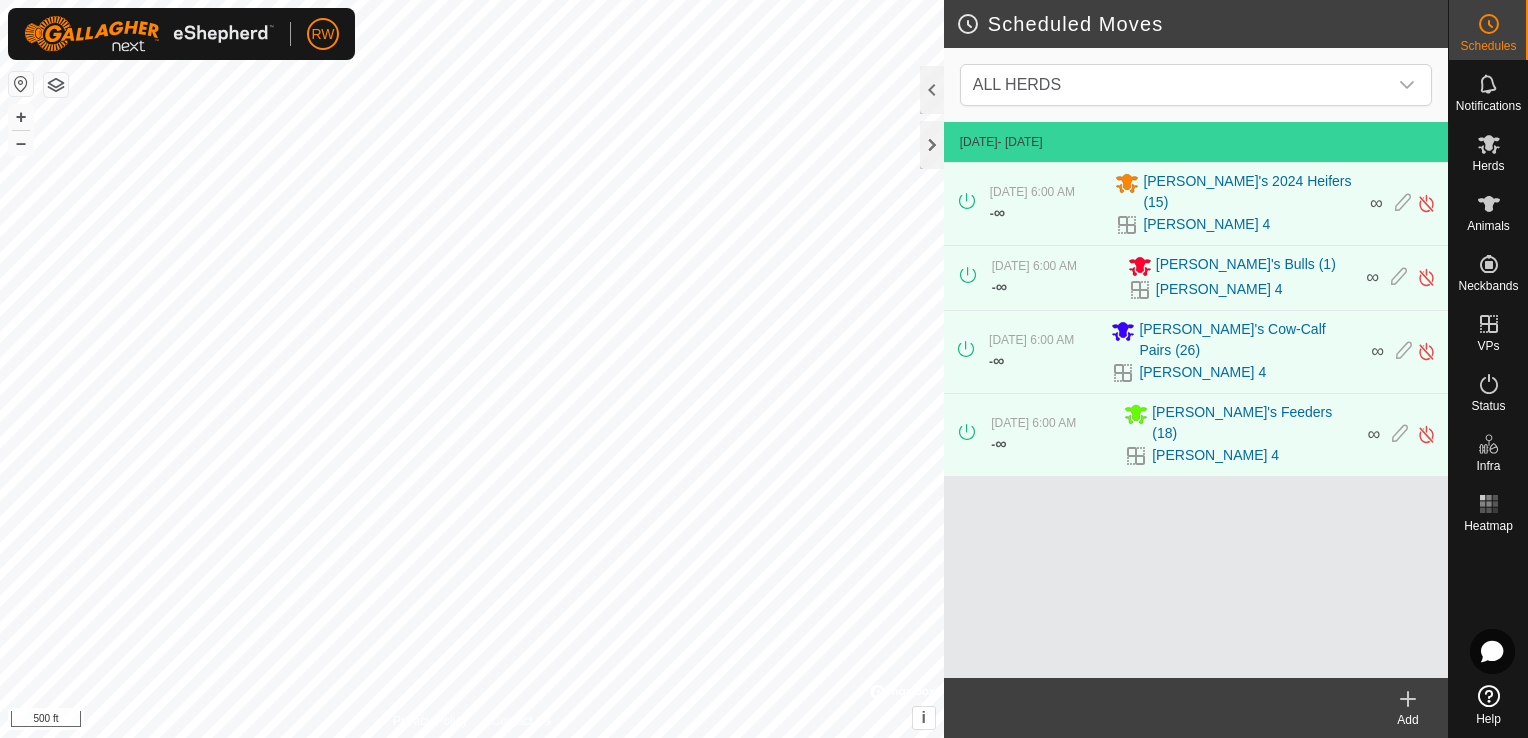 click 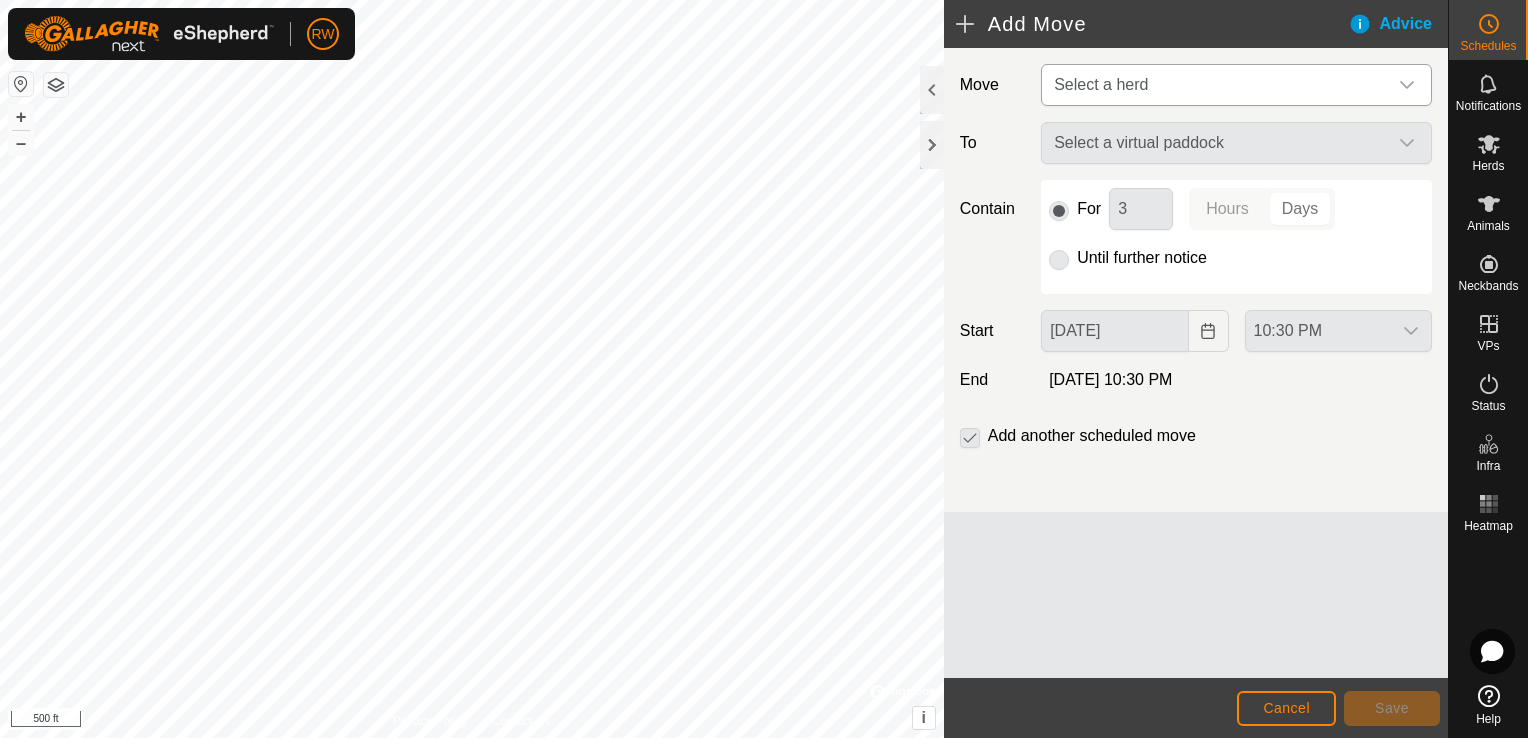 click 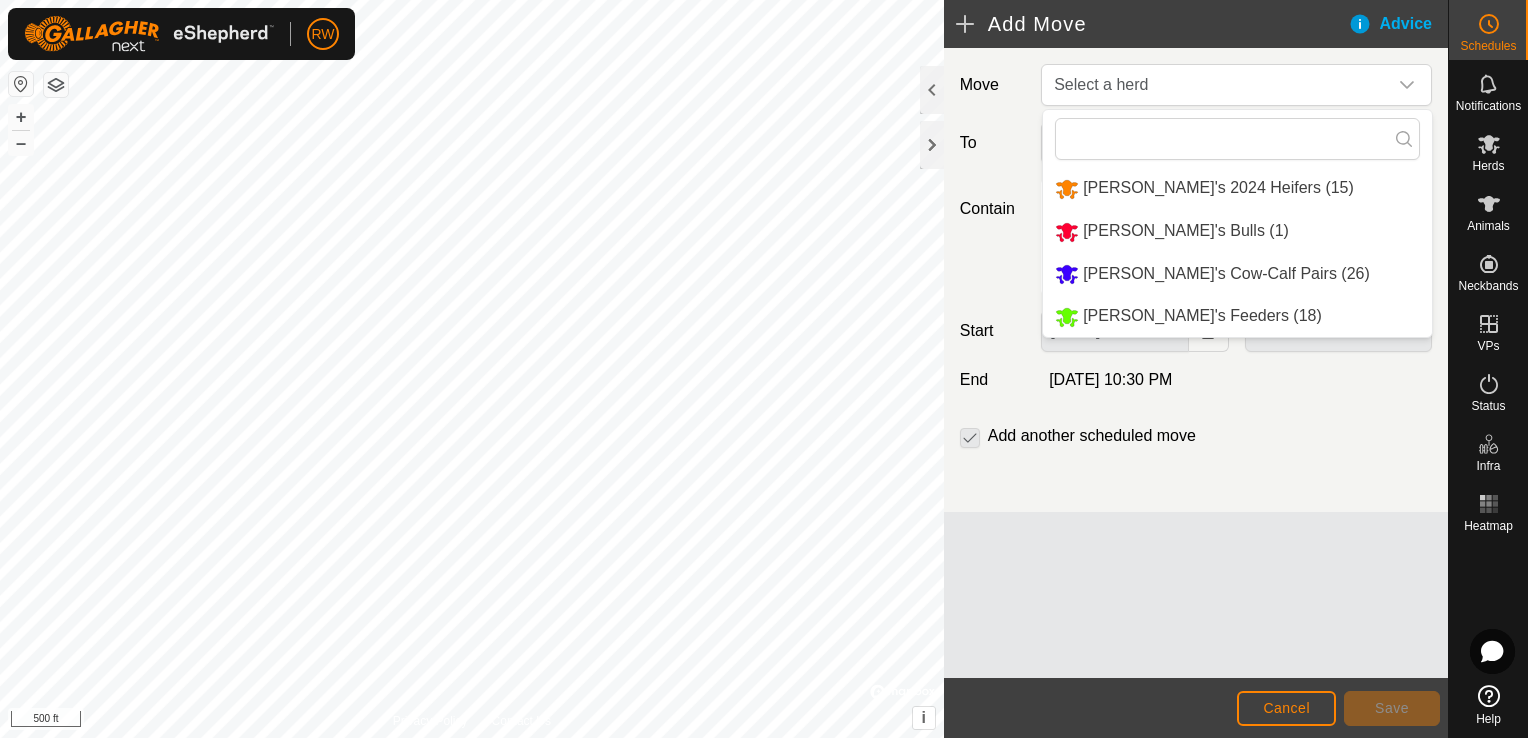 click on "Move Select a herd [PERSON_NAME]'s 2024 Heifers (15) [PERSON_NAME]'s Bulls (1) [PERSON_NAME]'s Cow-Calf Pairs (26) [PERSON_NAME]'s Feeders (18) To Select a virtual paddock Contain For 3 Hours Days Until further notice Start [DATE] 10:30 PM End  [DATE] 10:30 PM  Add another scheduled move" 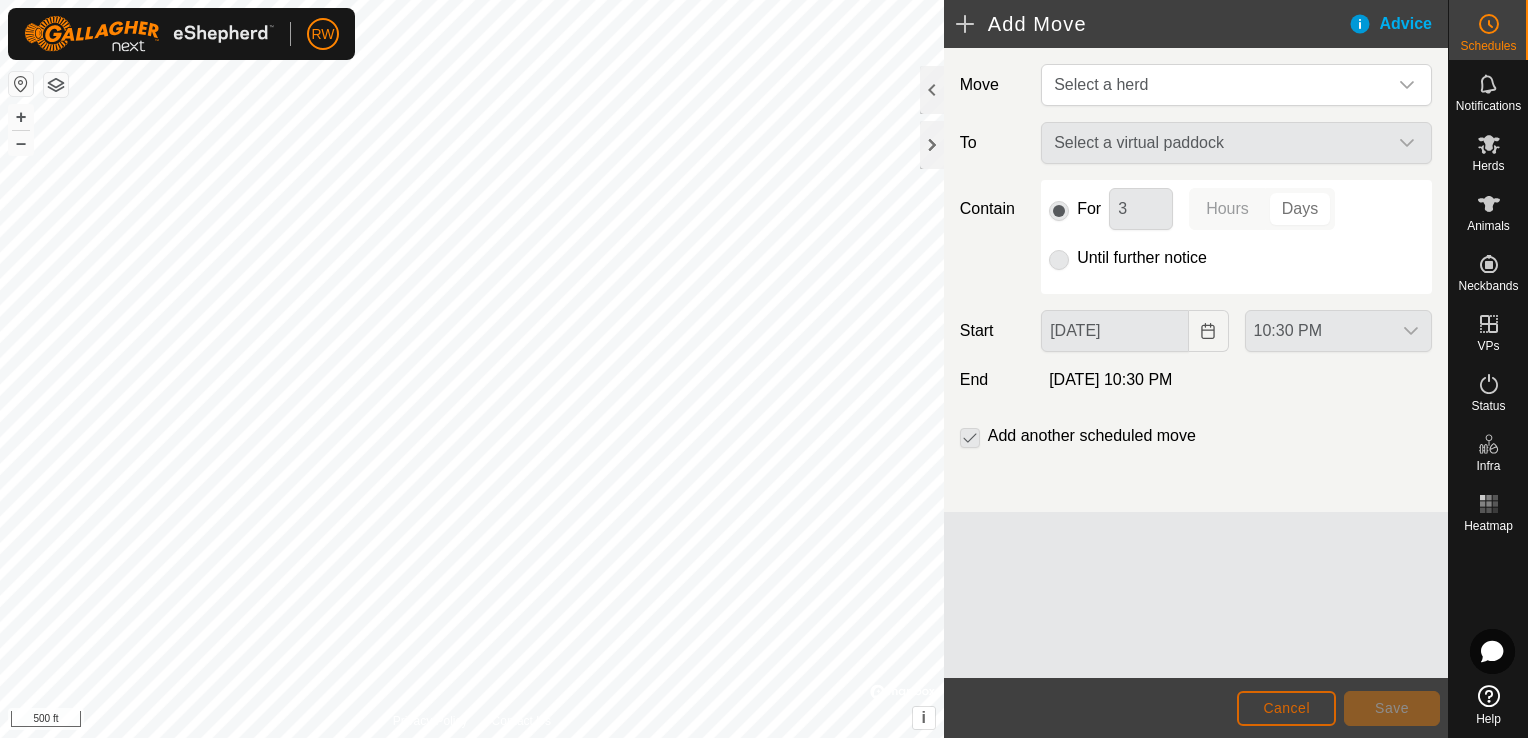 click on "Cancel" 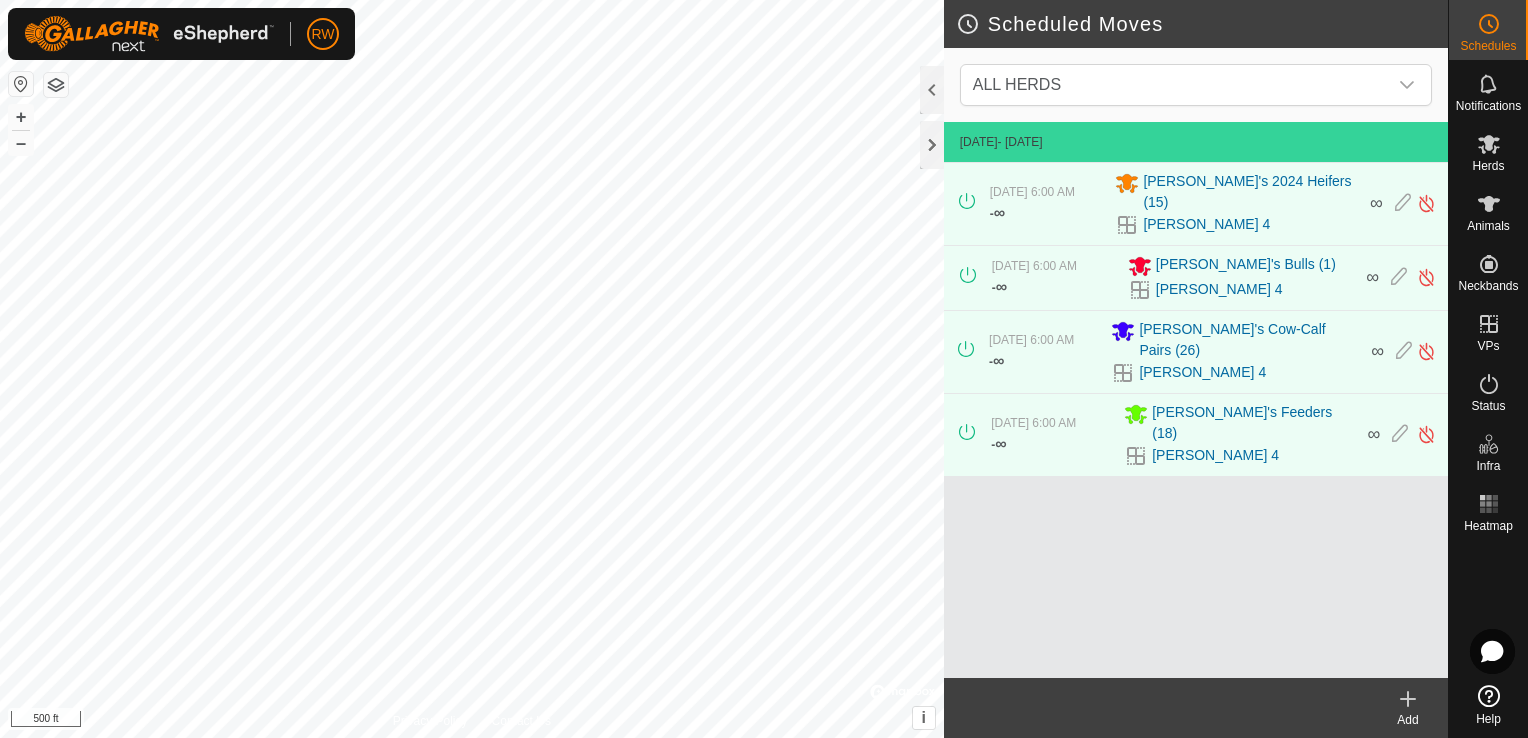 click 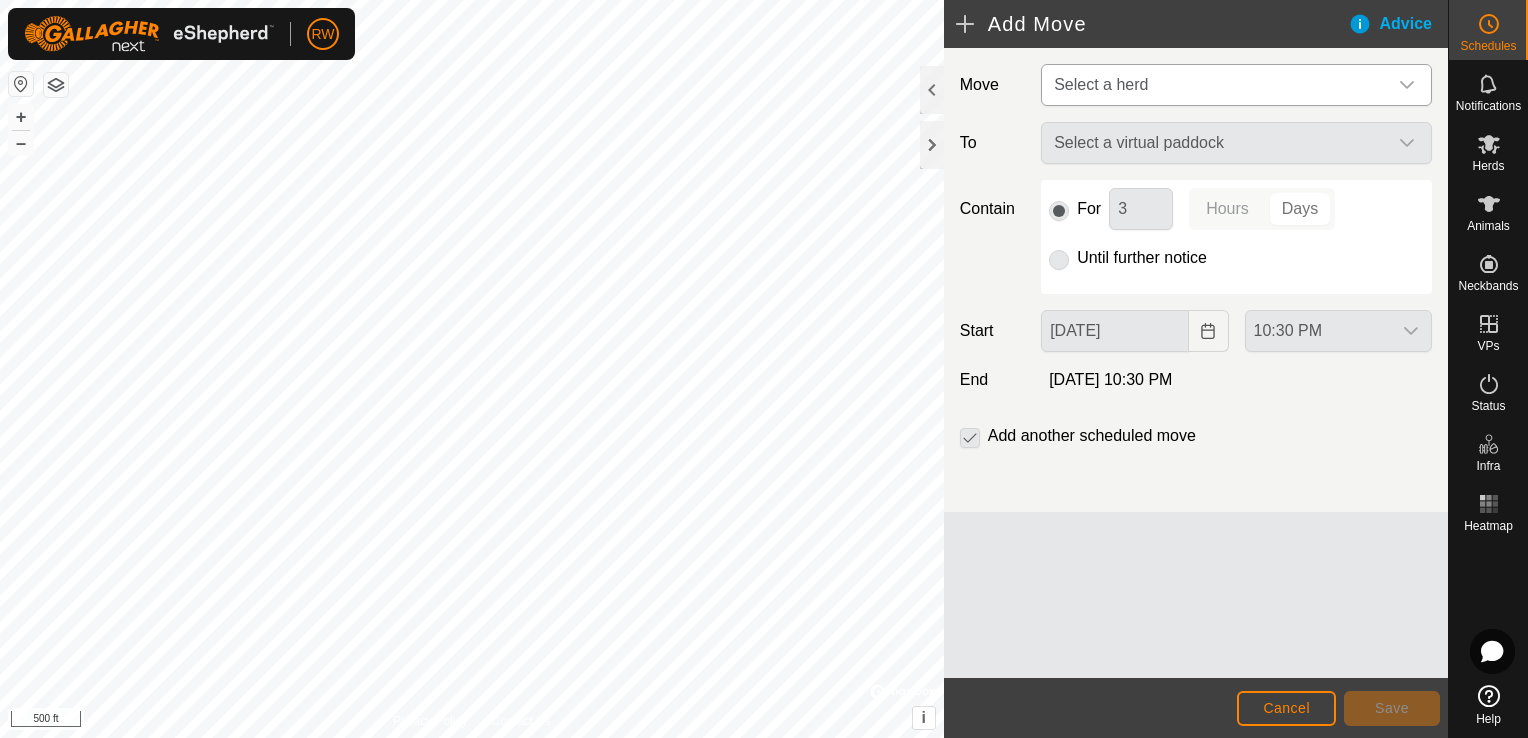 click 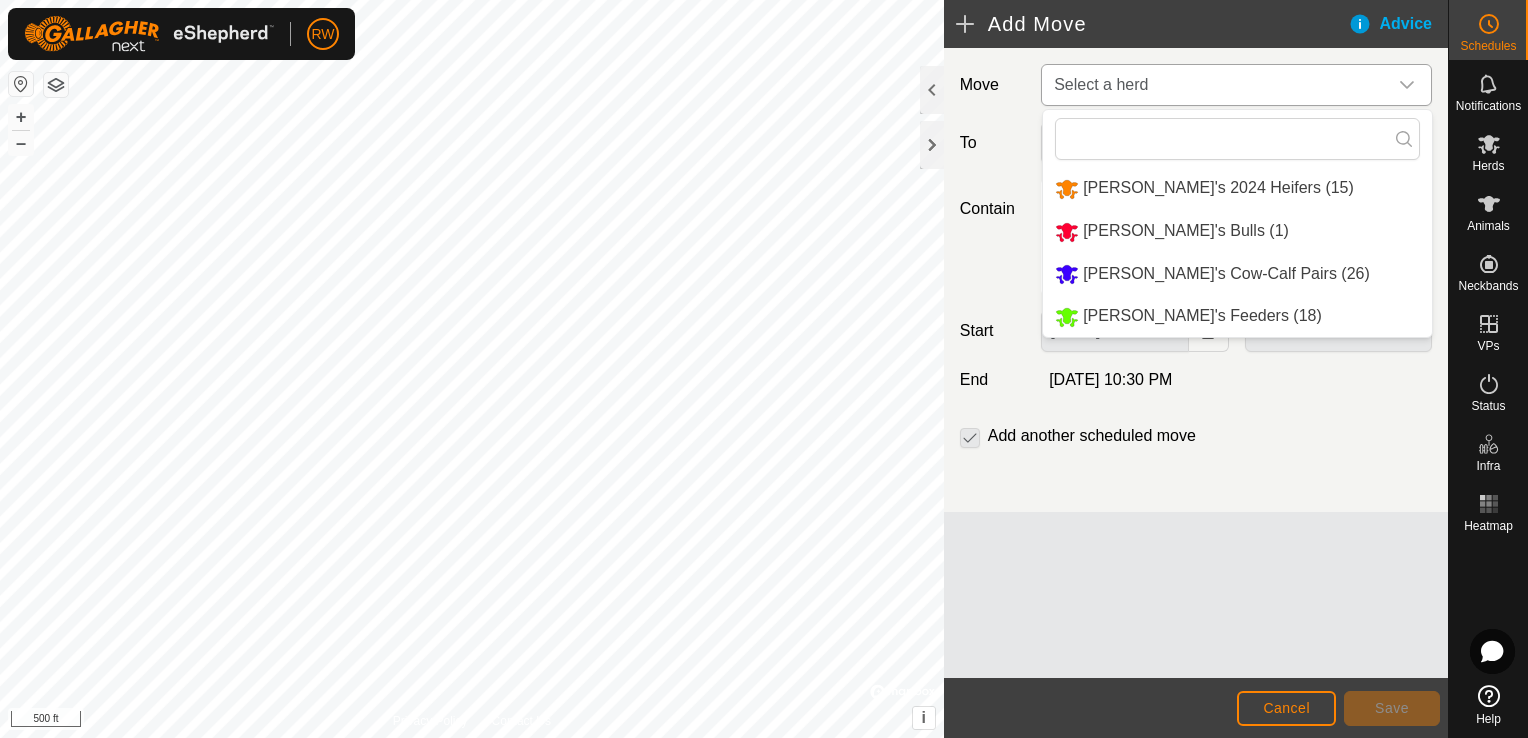 click on "[PERSON_NAME]'s 2024 Heifers (15)" at bounding box center [1237, 188] 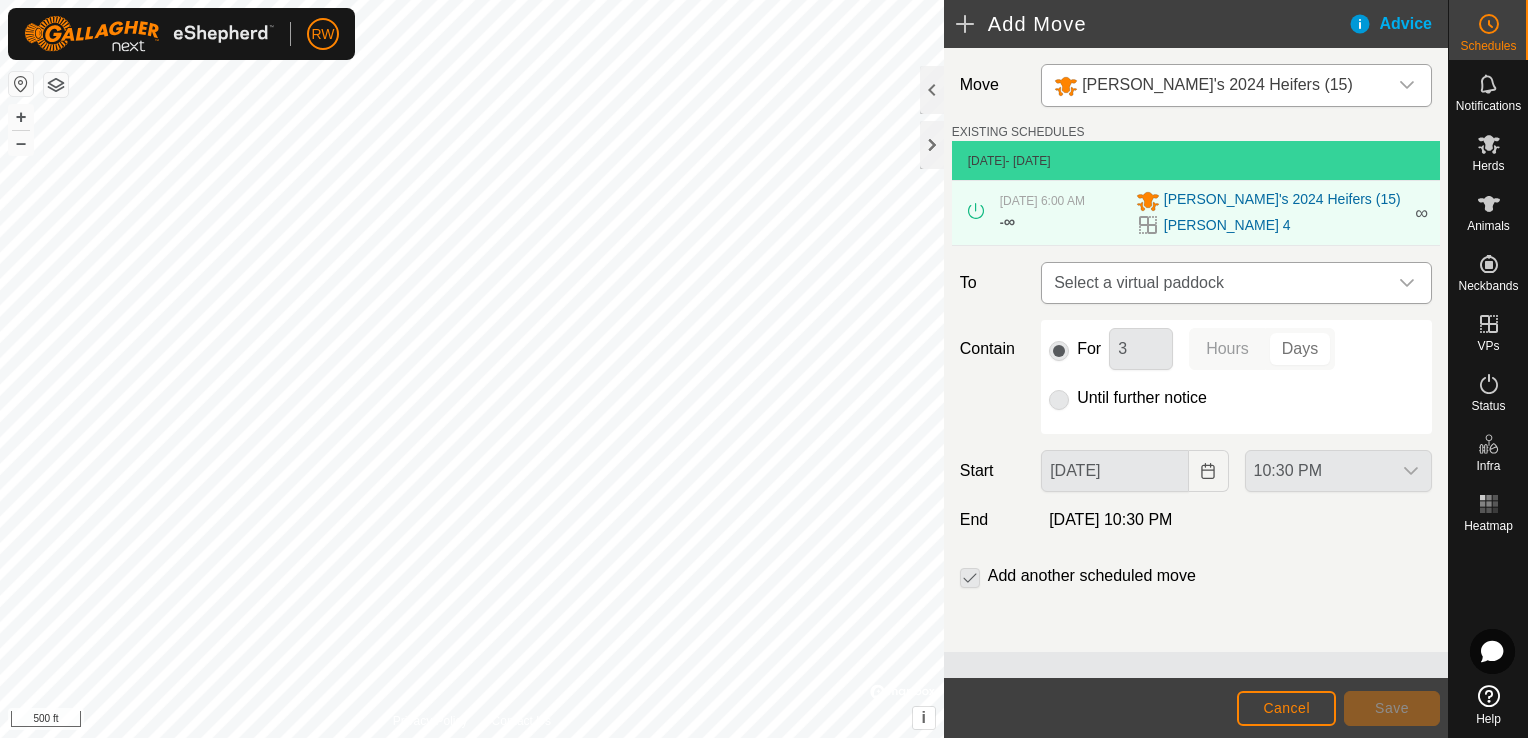 click 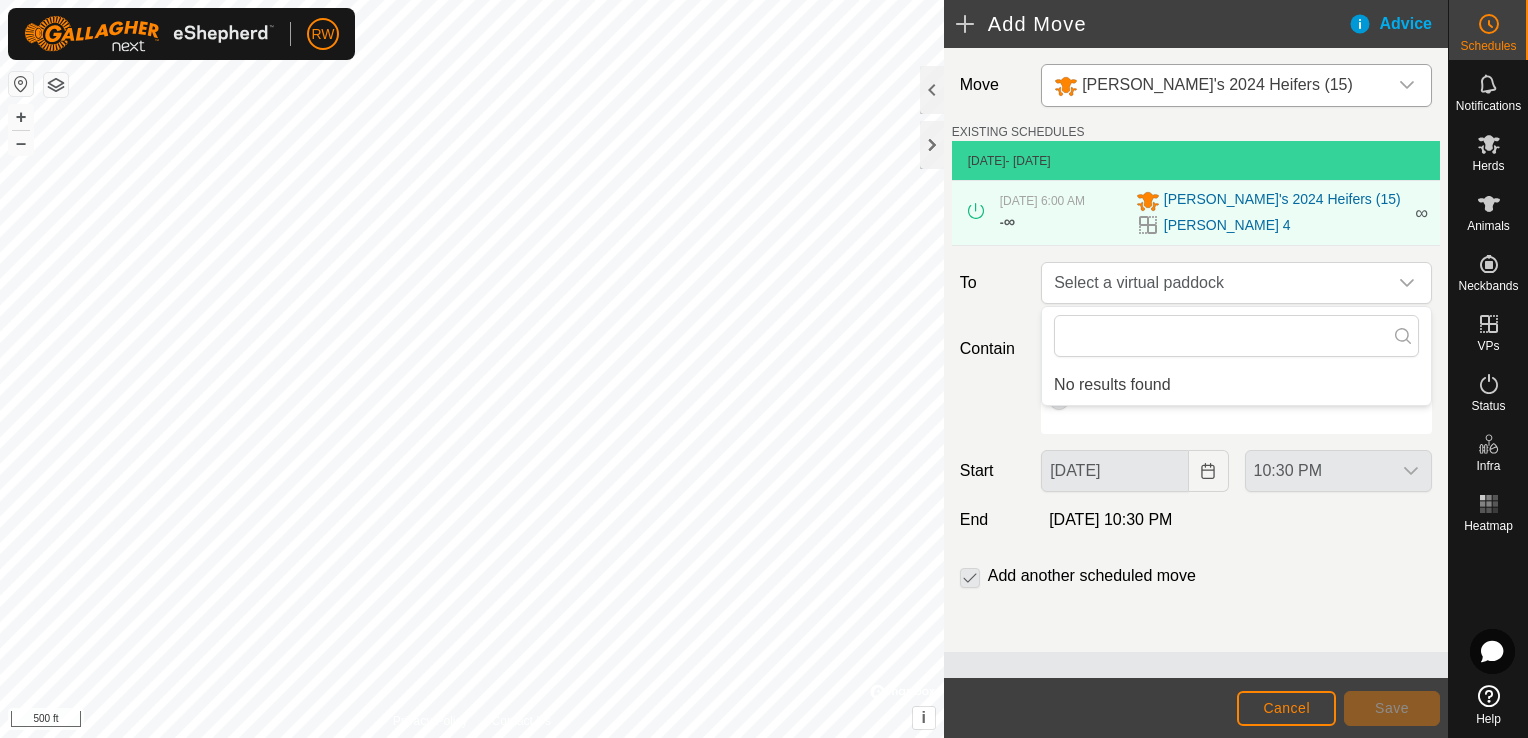 click on "Move [PERSON_NAME]'s 2024 Heifers (15) EXISTING SCHEDULES  [DATE]  - [DATE] [DATE] 6:00 AM   -  ∞ [PERSON_NAME]'s 2024 Heifers (15) [PERSON_NAME] 4 ∞ To Select a virtual paddock Contain For 3 Hours Days Until further notice Start [DATE] 10:30 PM End  [DATE] 10:30 PM  Add another scheduled move" 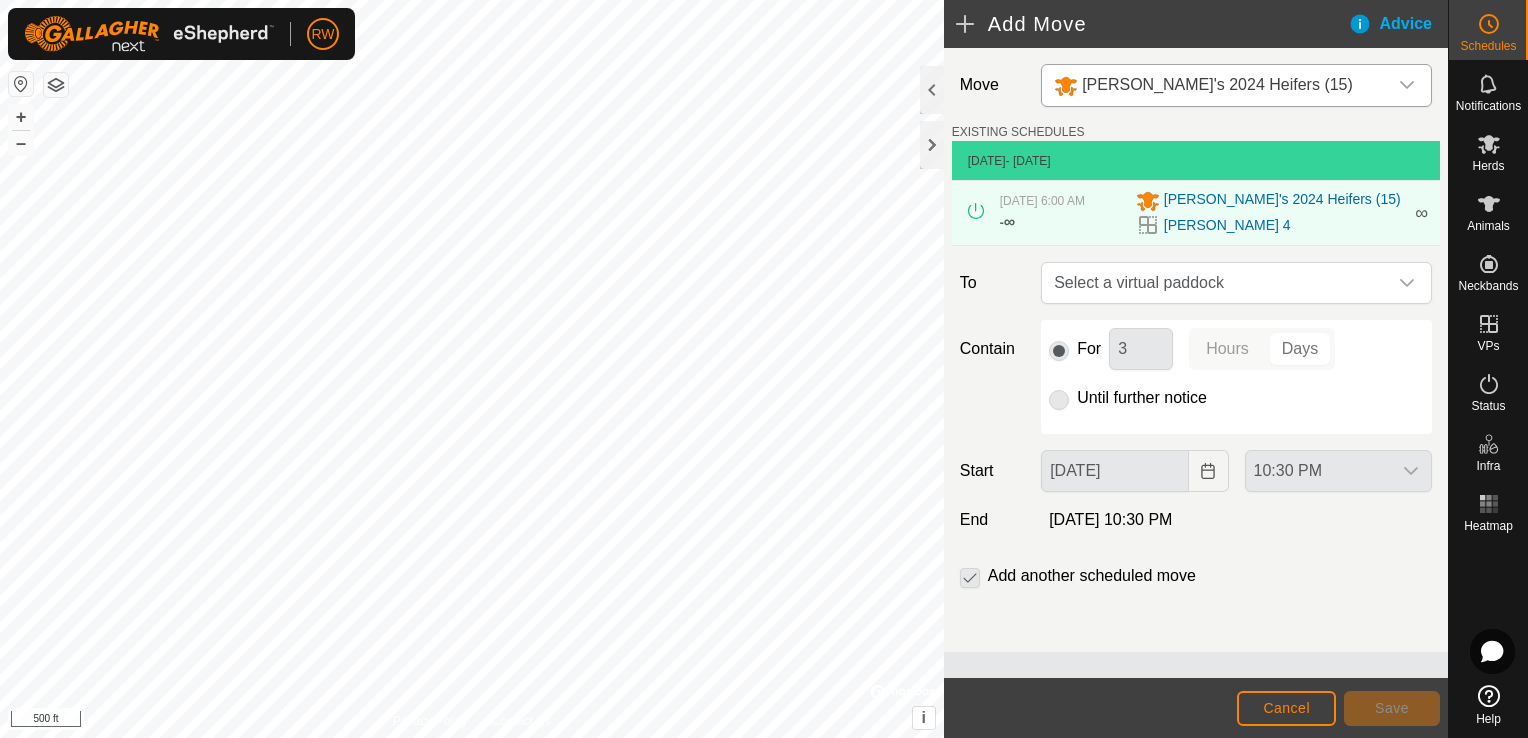 click 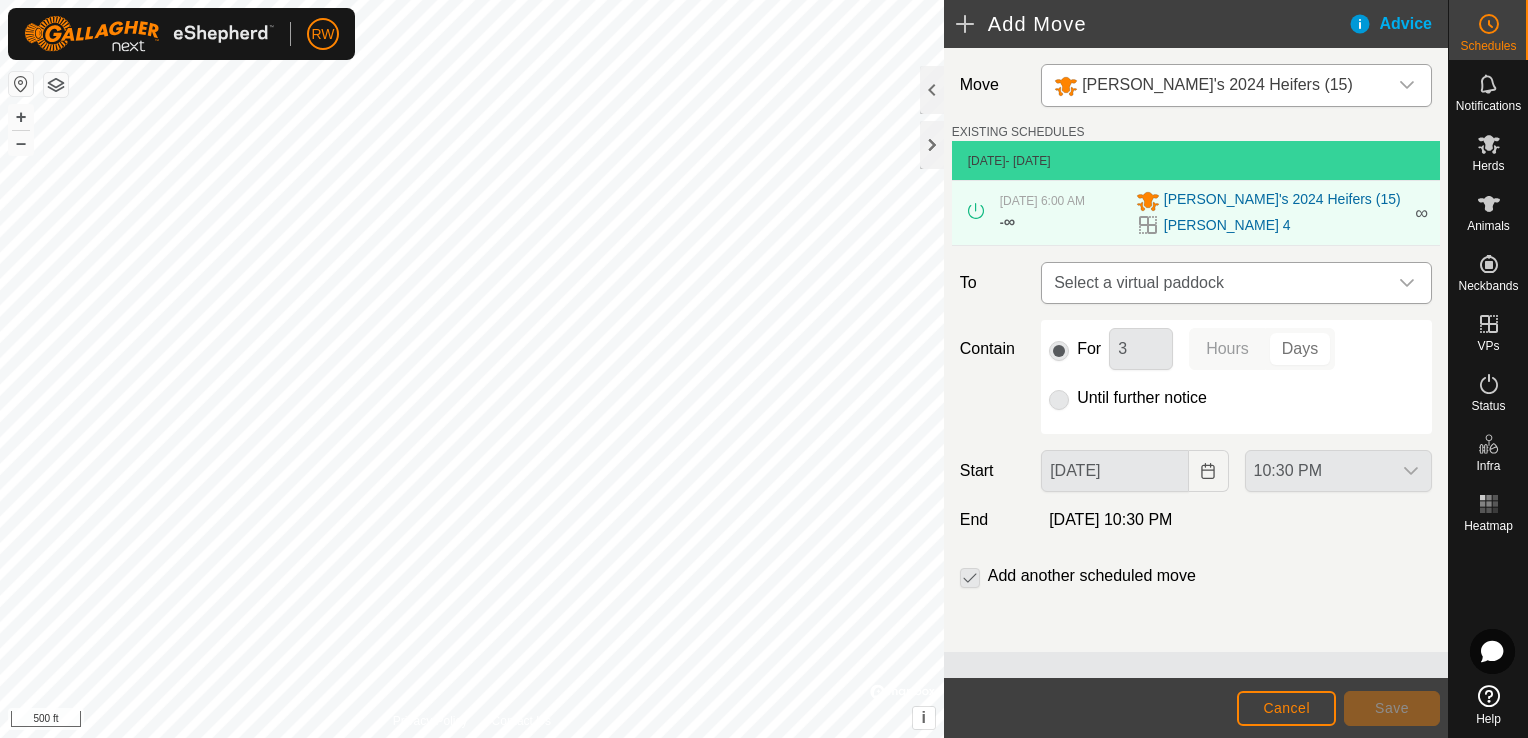 click at bounding box center (1407, 283) 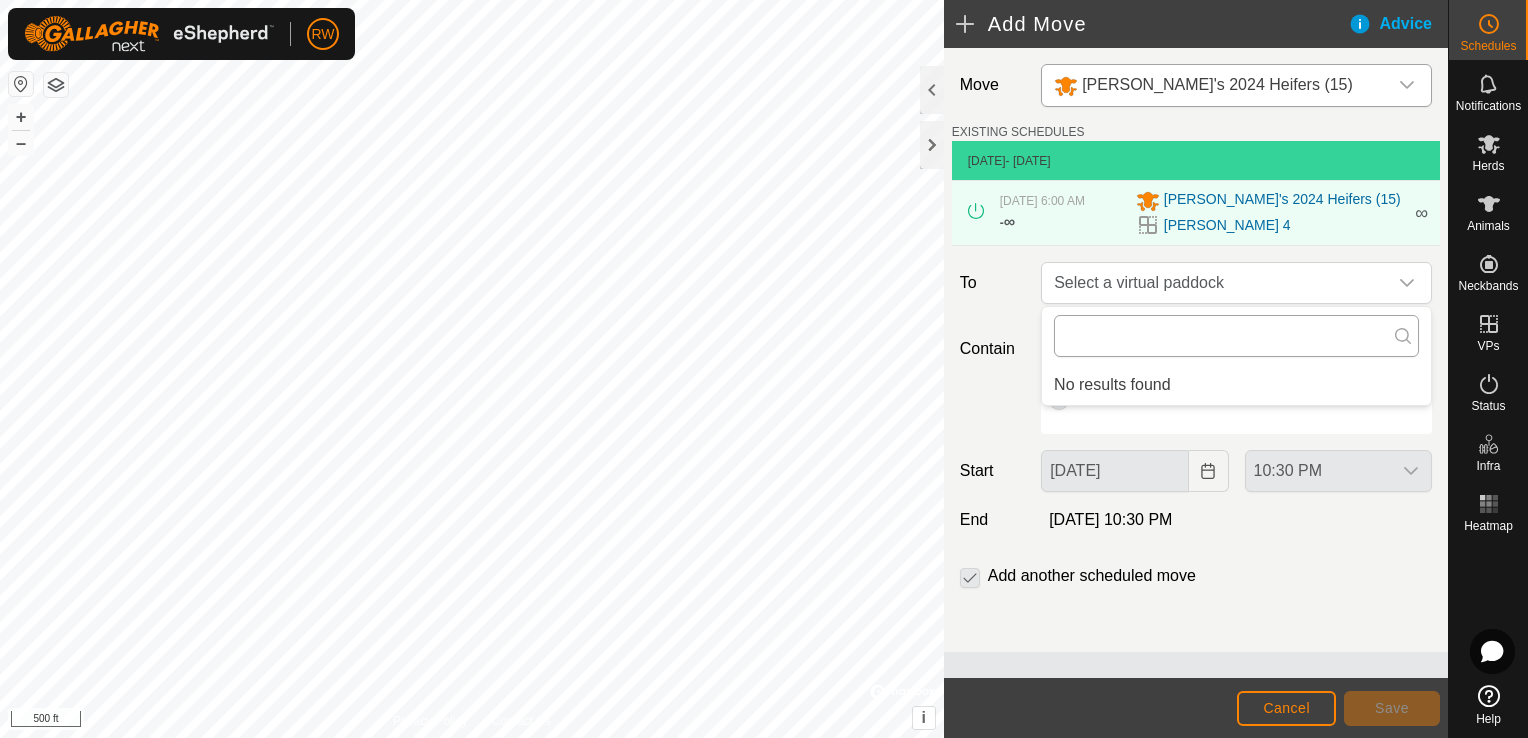 click at bounding box center [1236, 336] 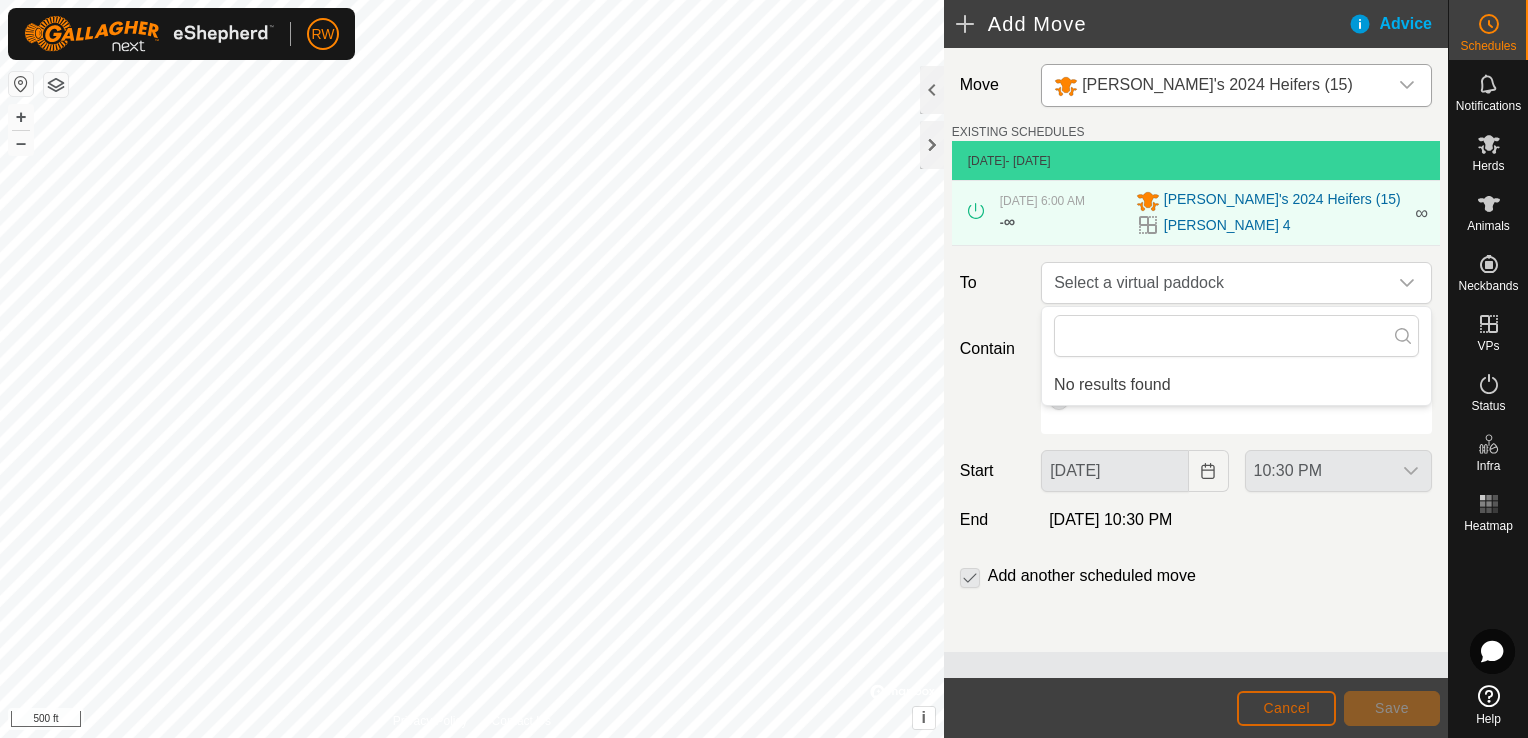 click on "Cancel" 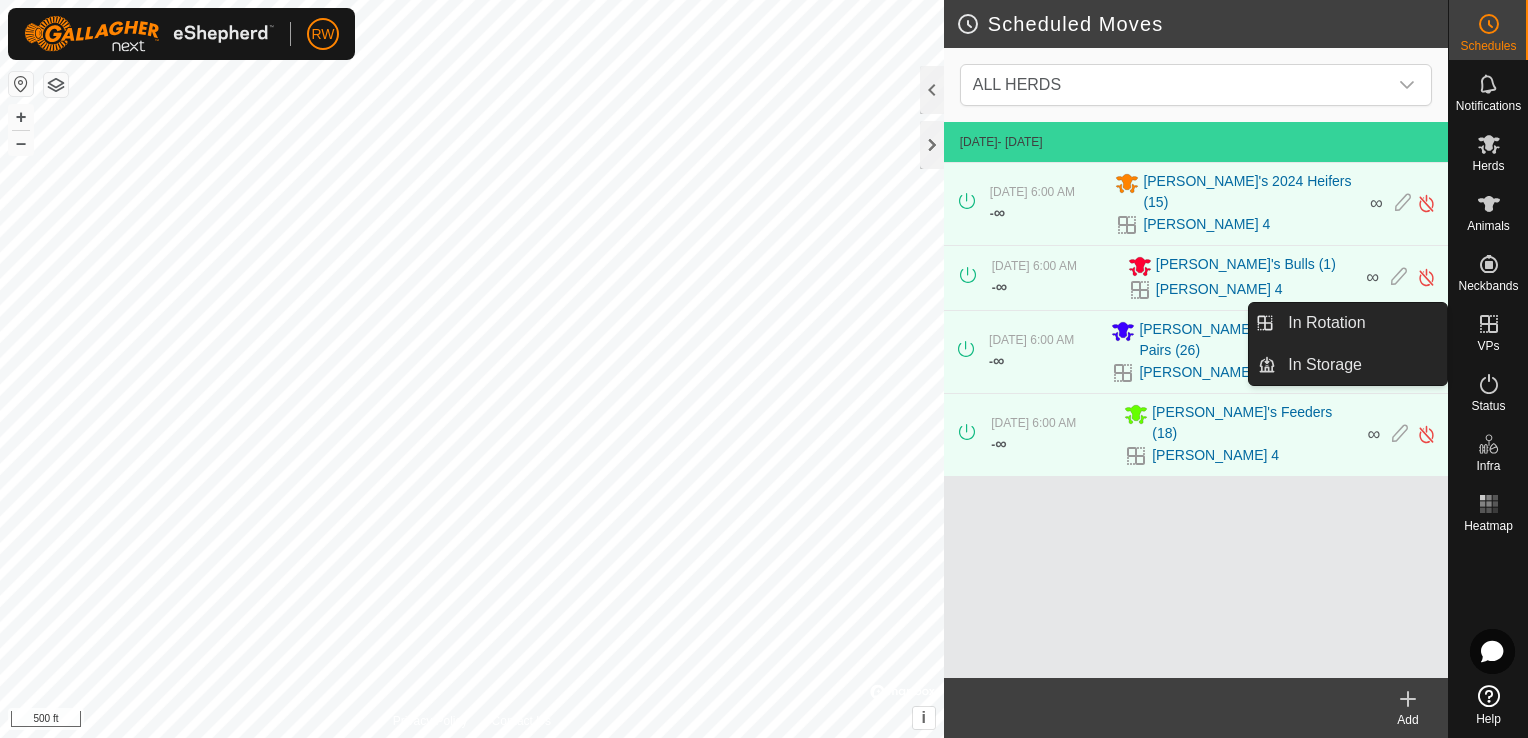 click 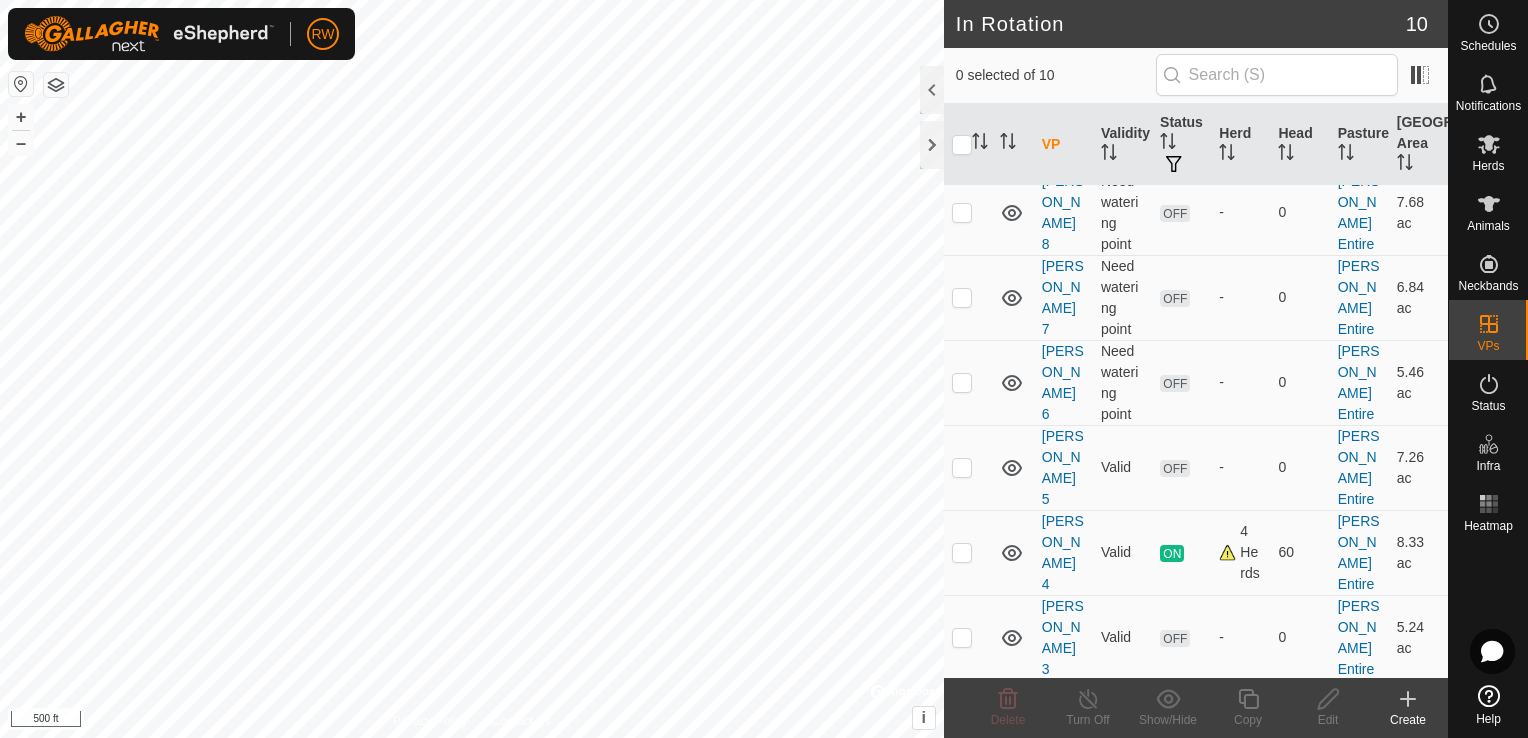 scroll, scrollTop: 392, scrollLeft: 0, axis: vertical 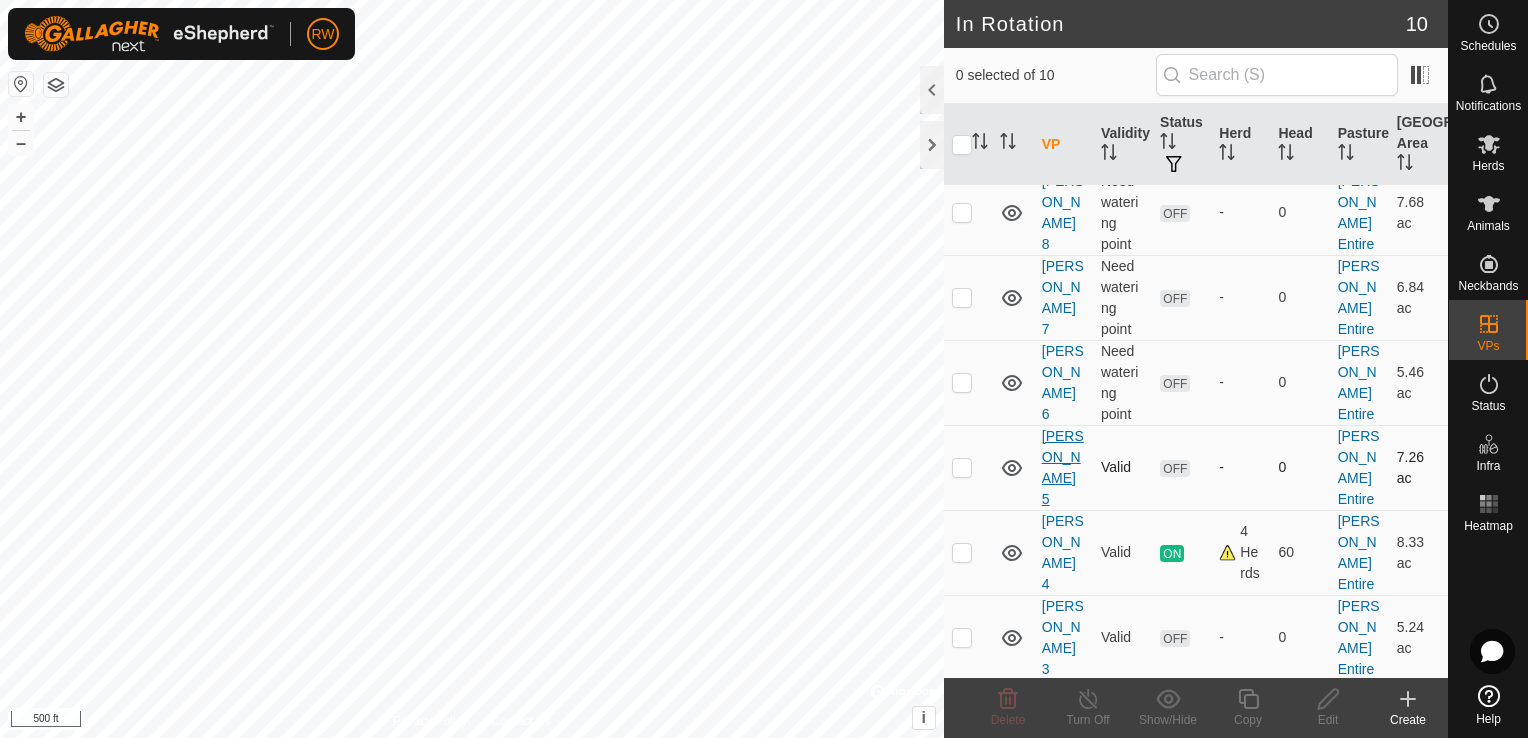 click on "[PERSON_NAME] 5" at bounding box center [1063, 467] 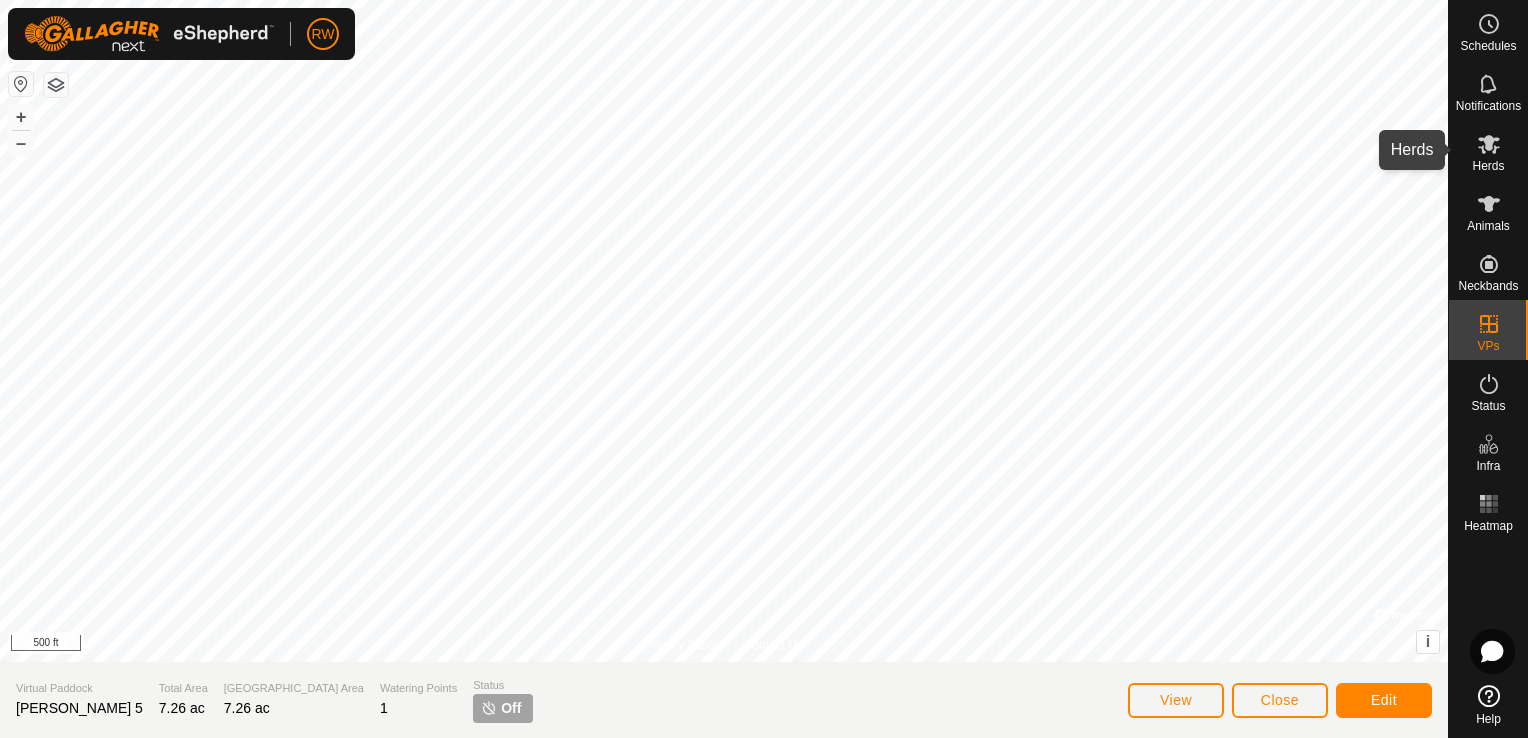 click 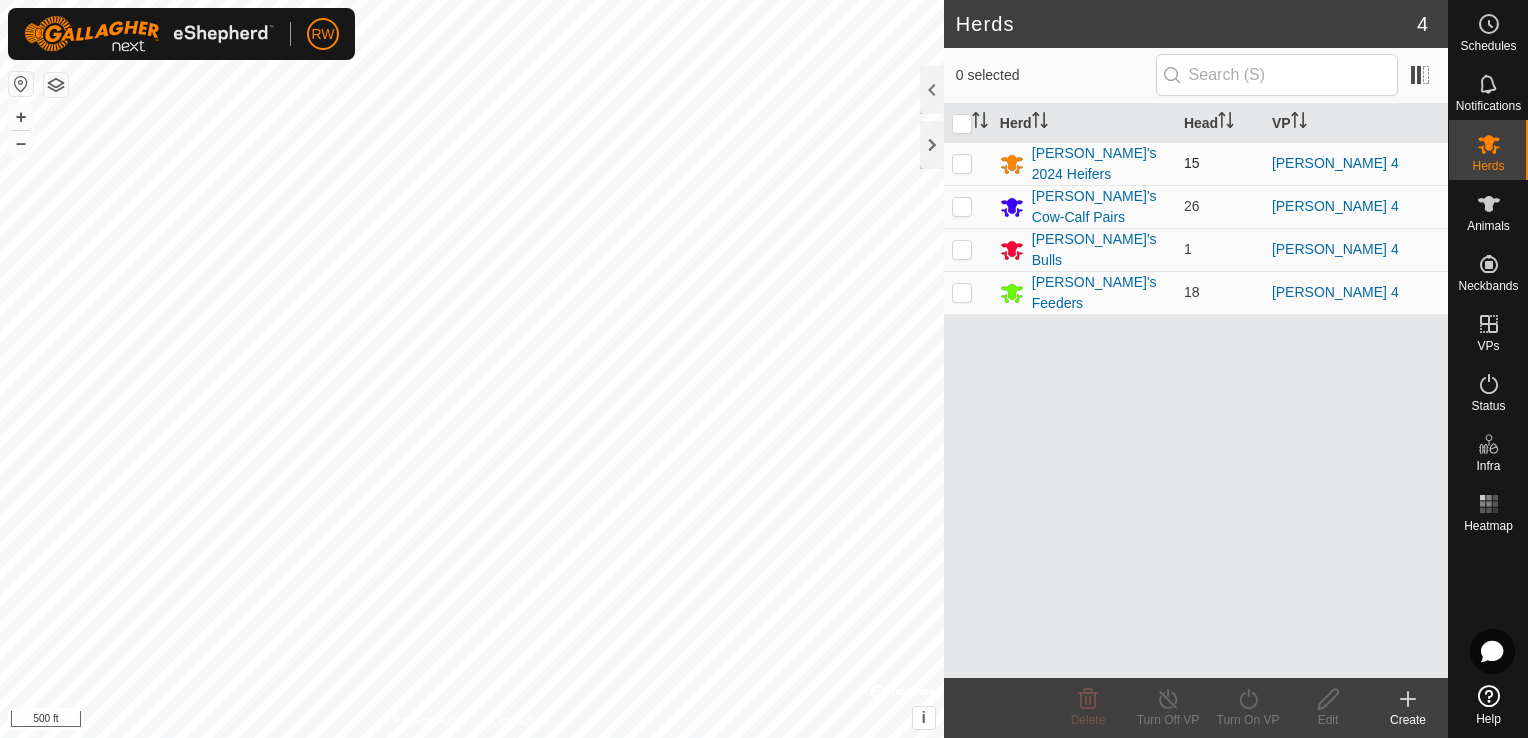 click at bounding box center [968, 163] 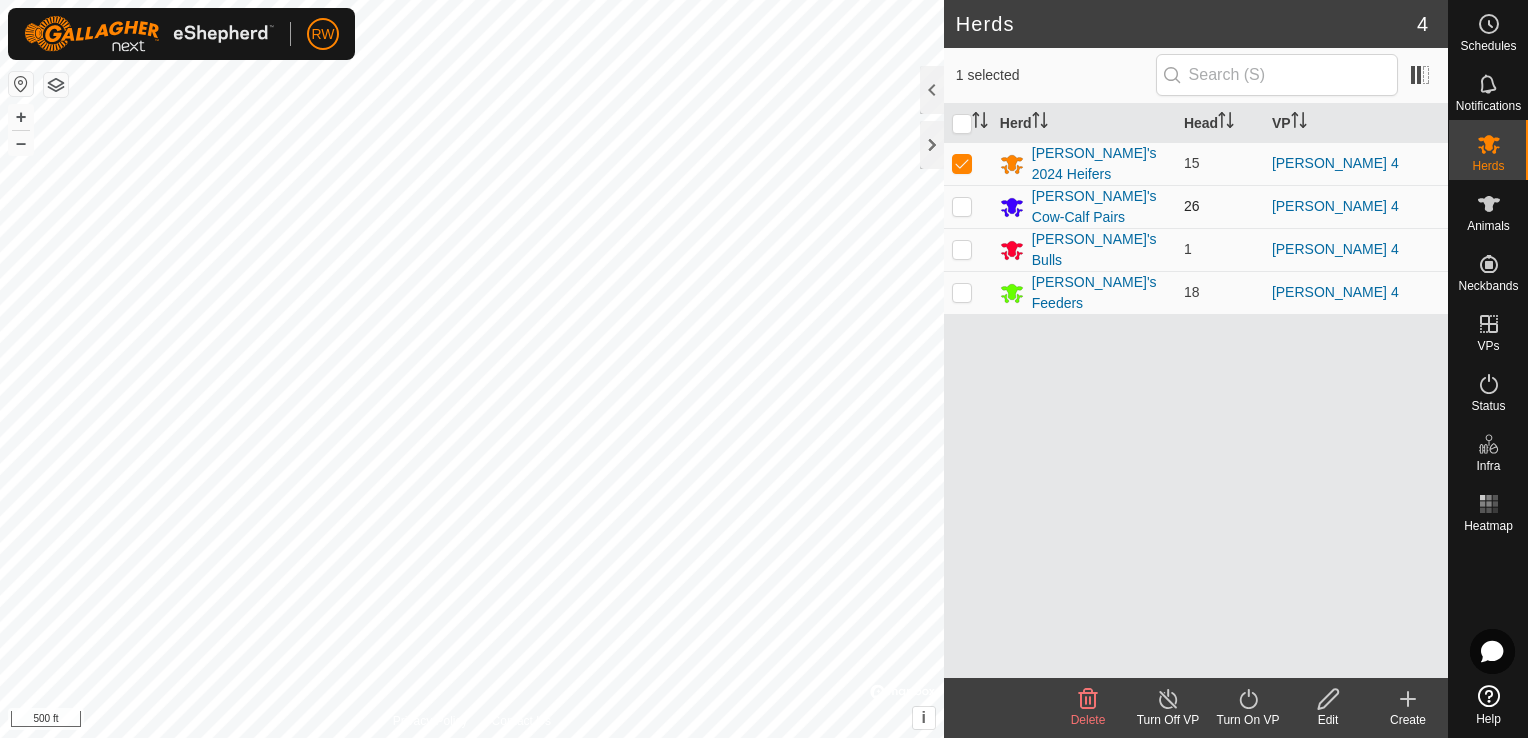click at bounding box center [962, 206] 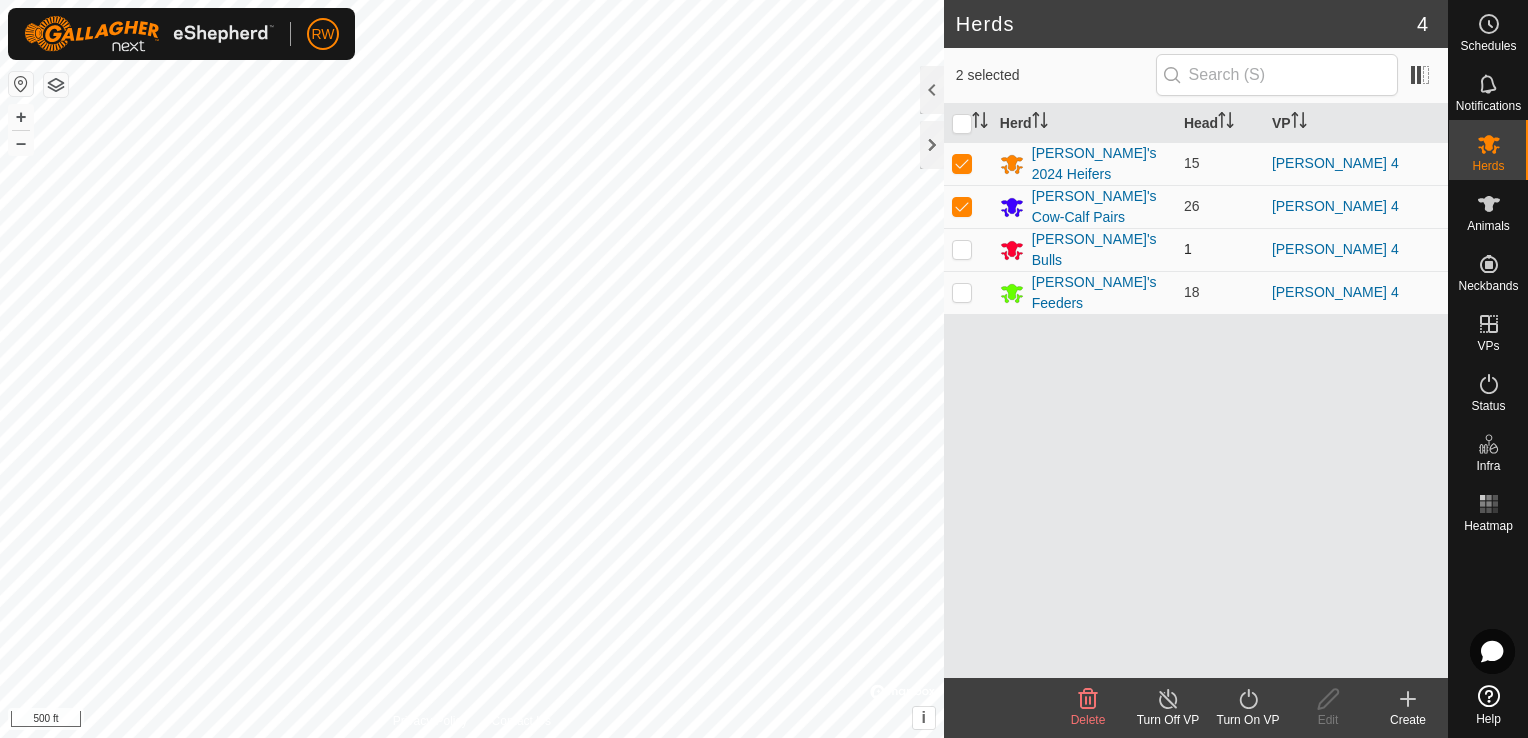 click at bounding box center [962, 249] 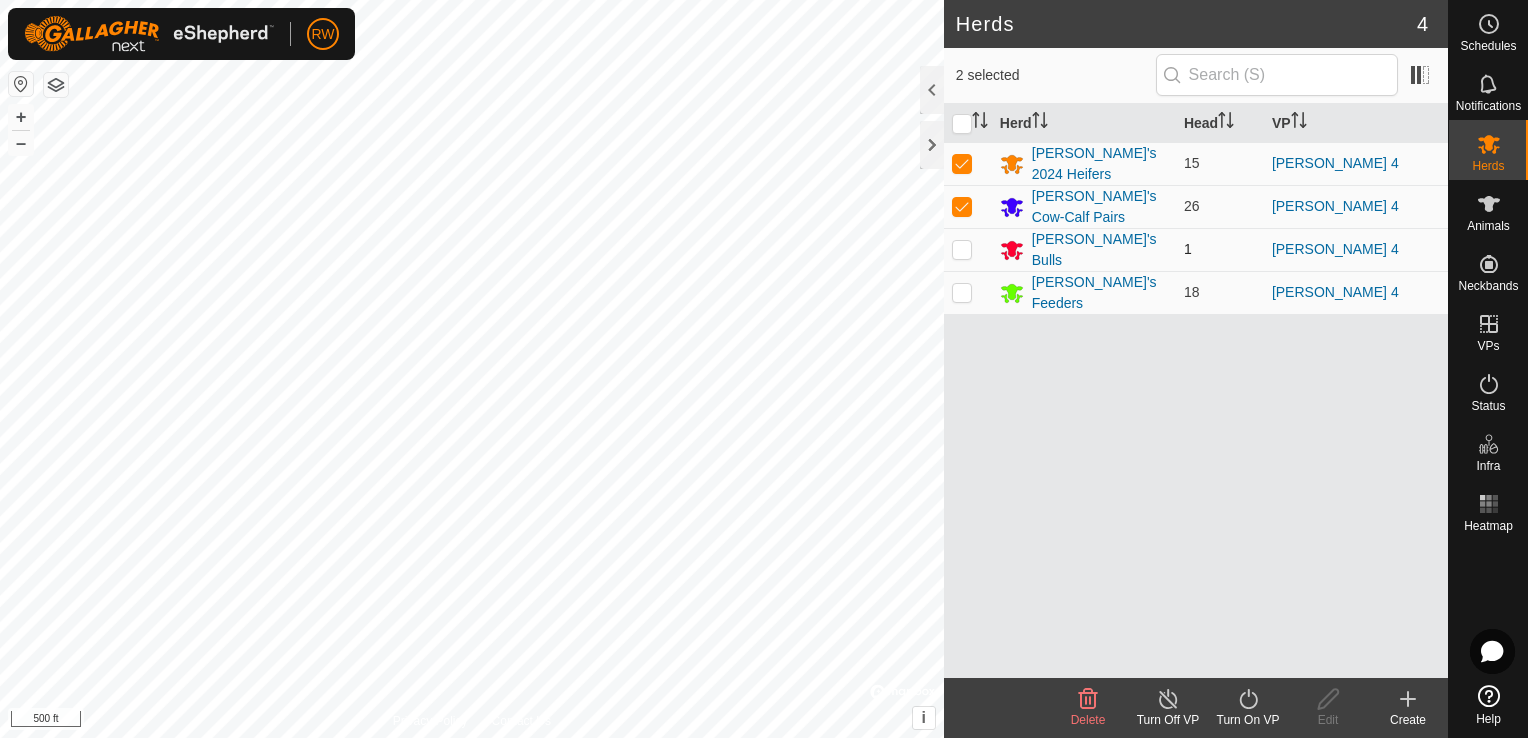 checkbox on "true" 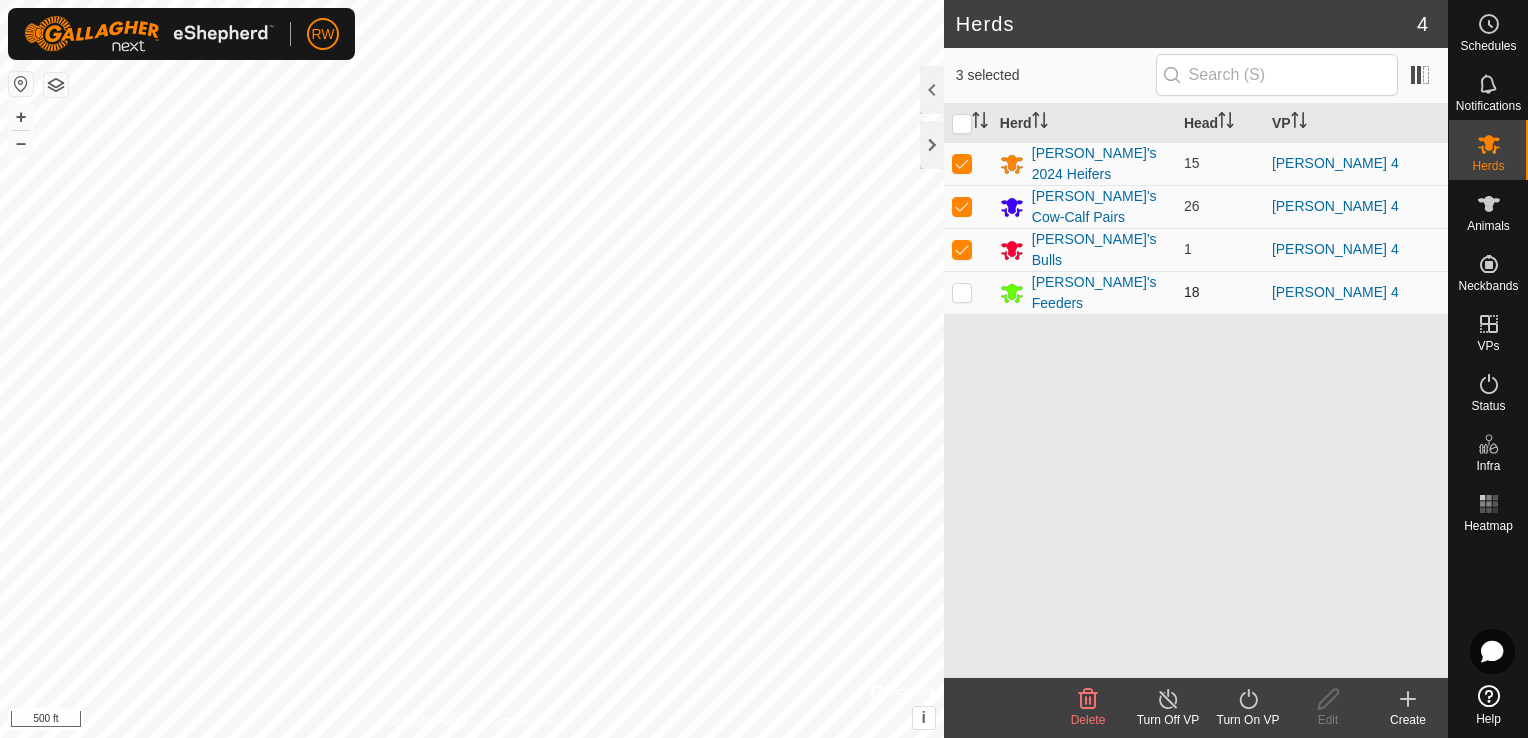 click at bounding box center [962, 292] 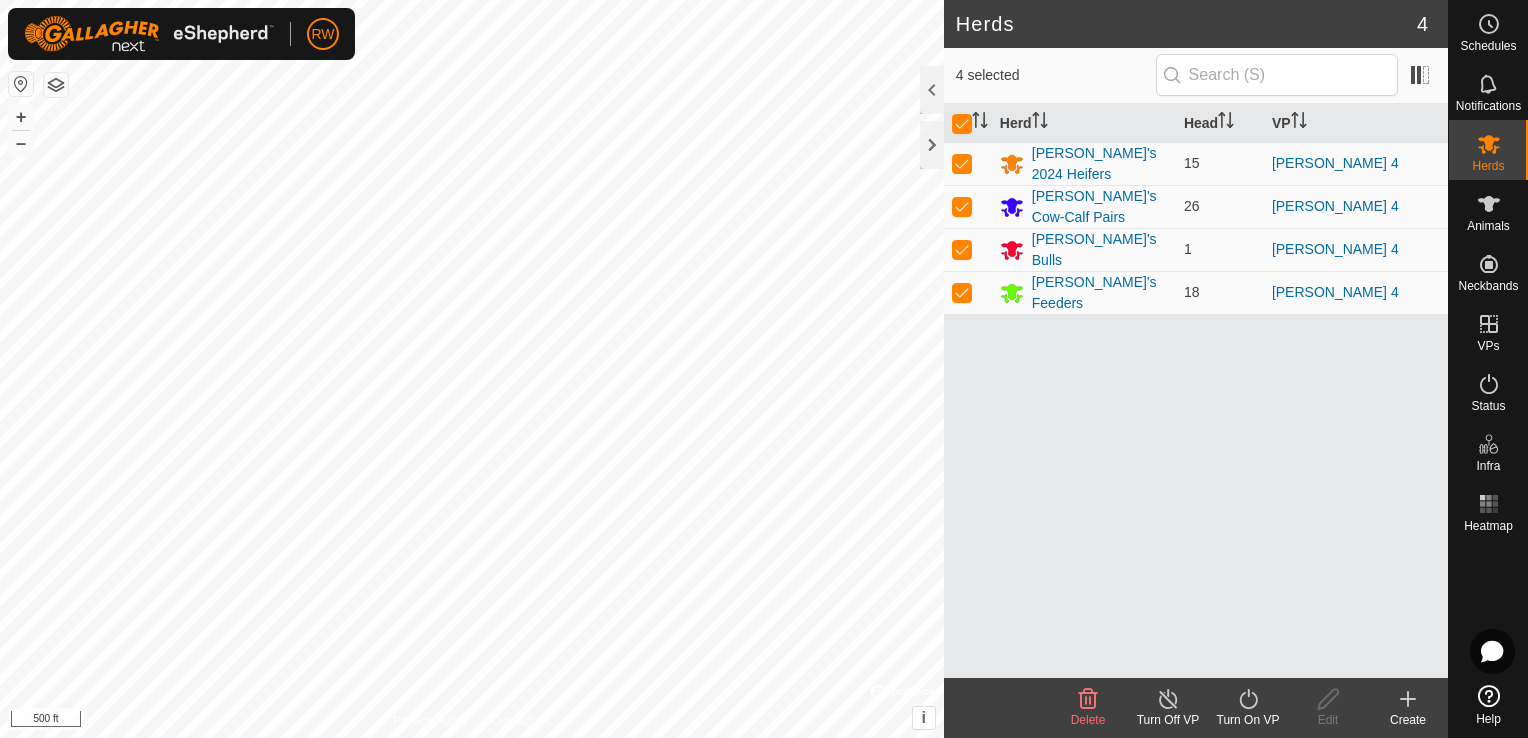 click 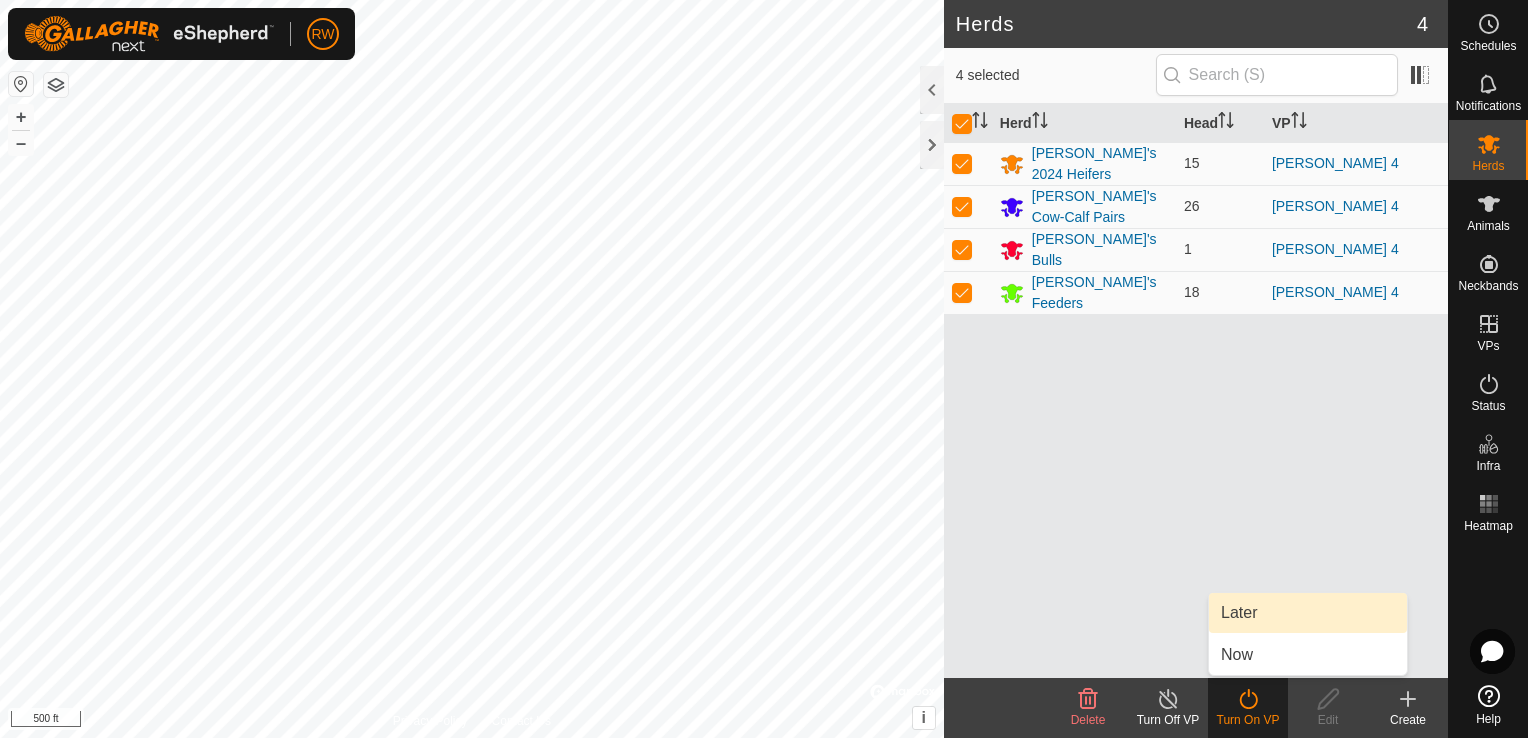 click on "Later" at bounding box center [1308, 613] 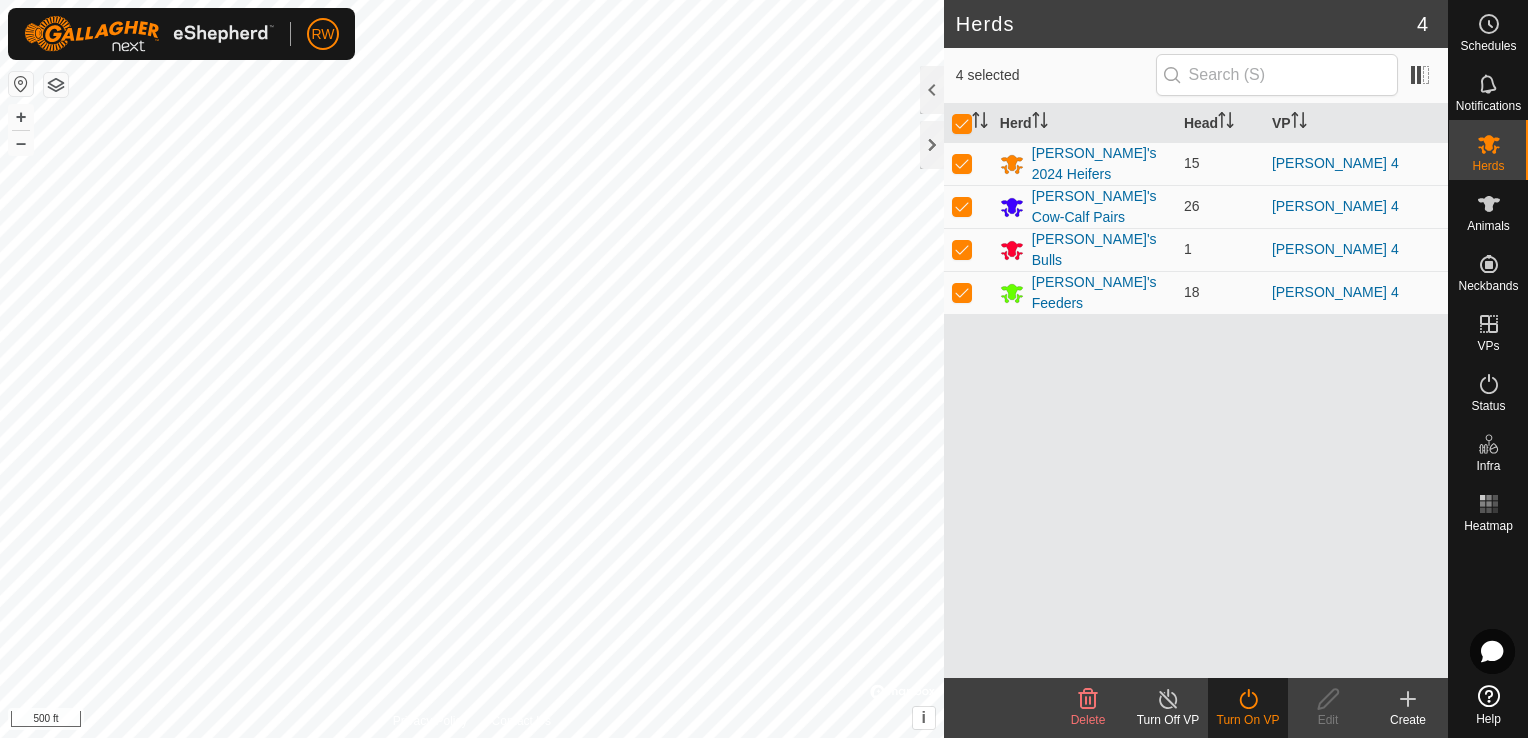 click 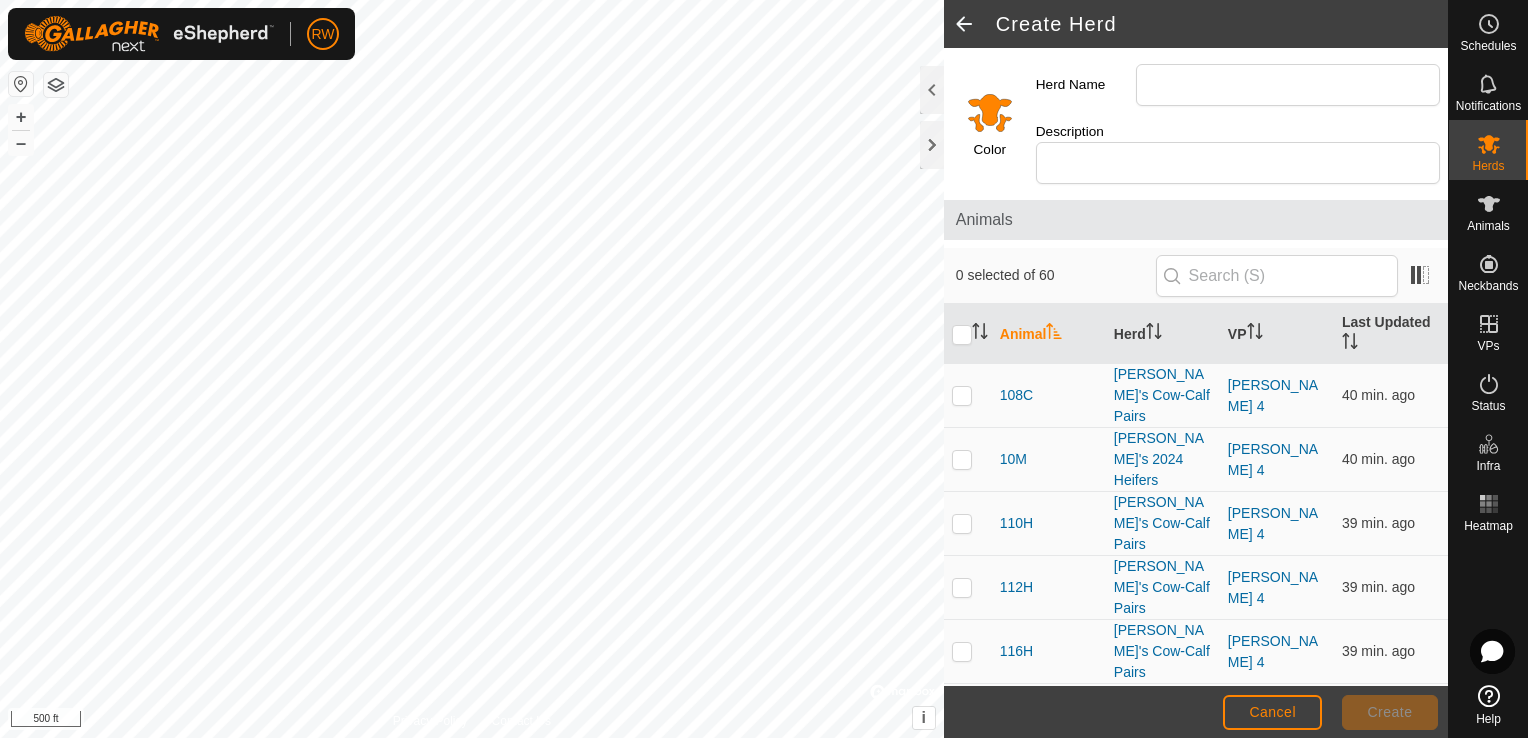 click 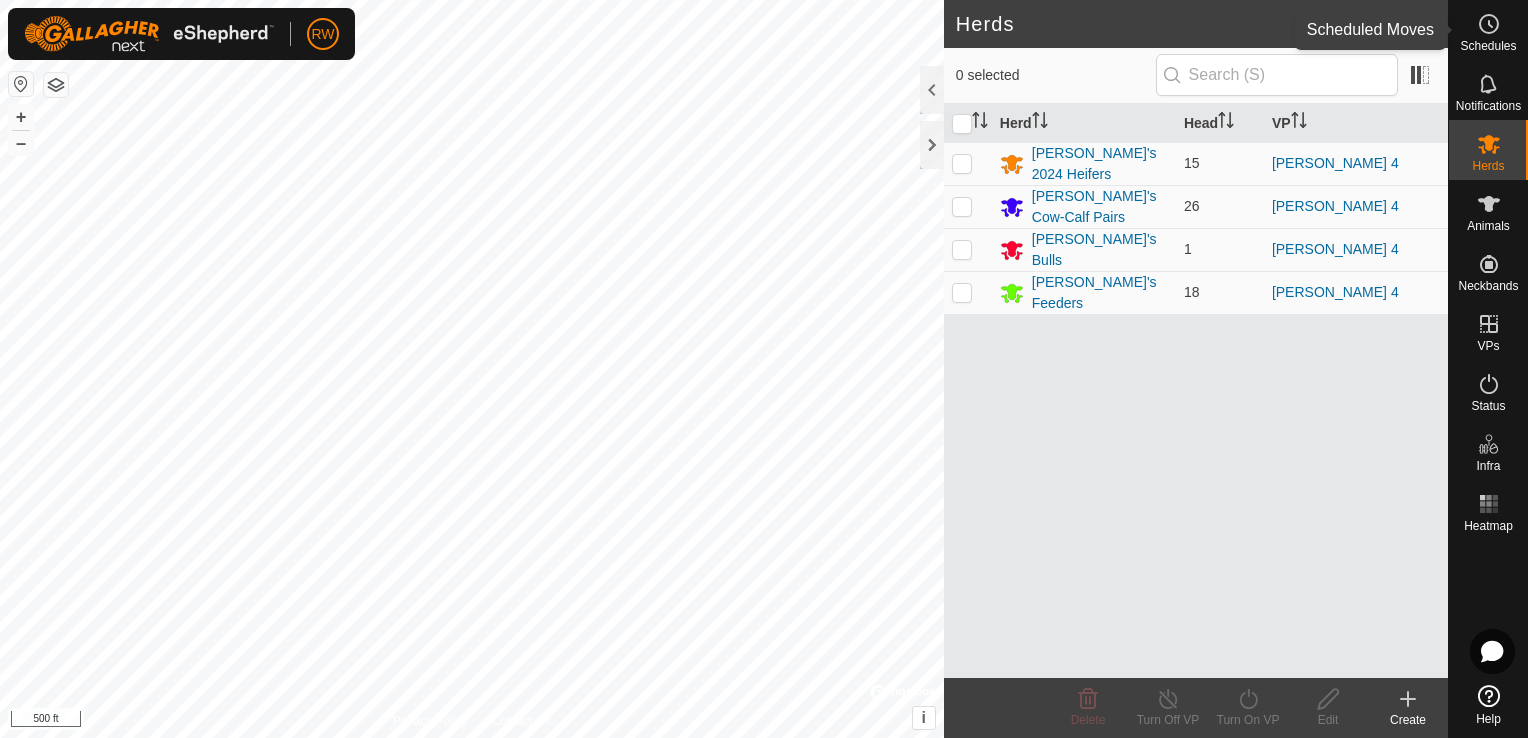click at bounding box center [1489, 24] 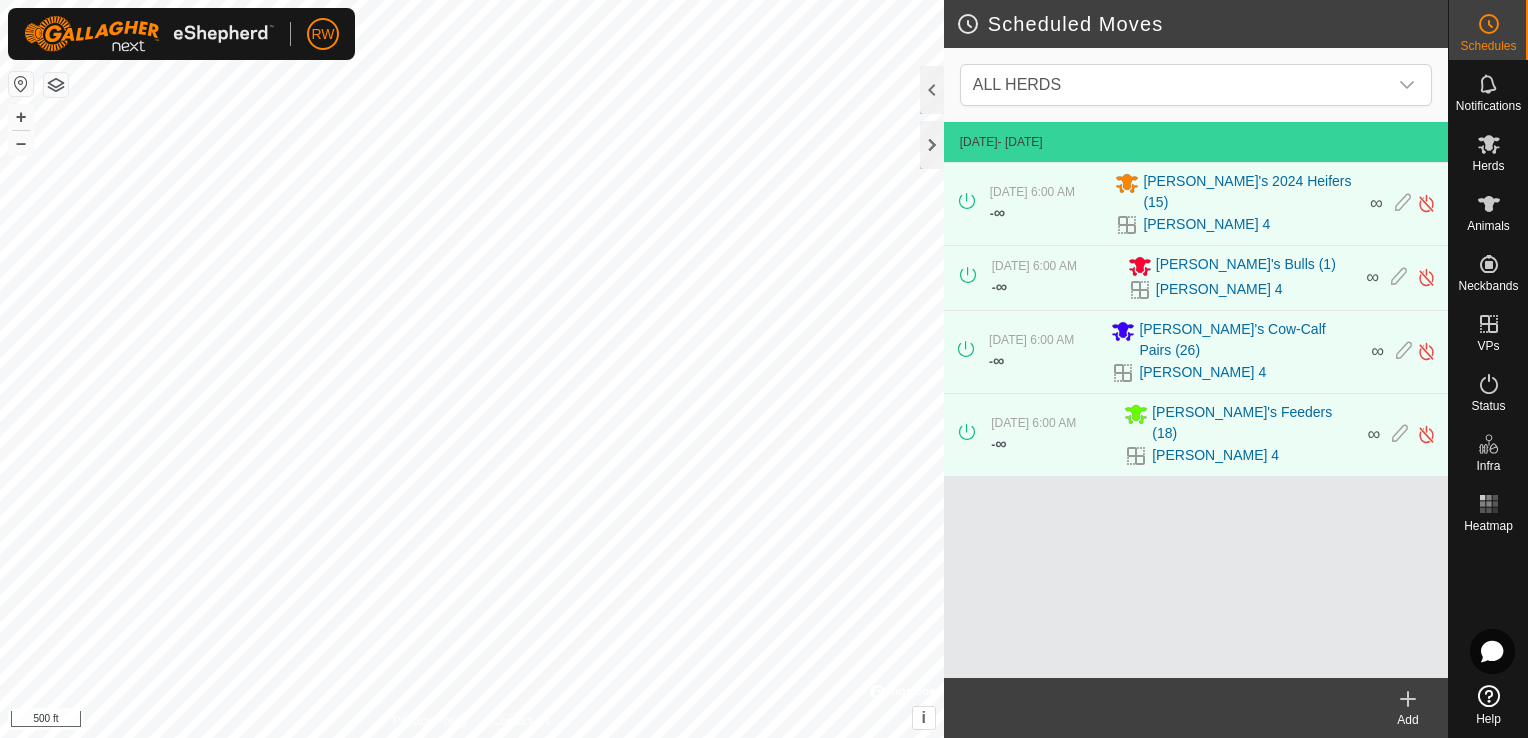 click 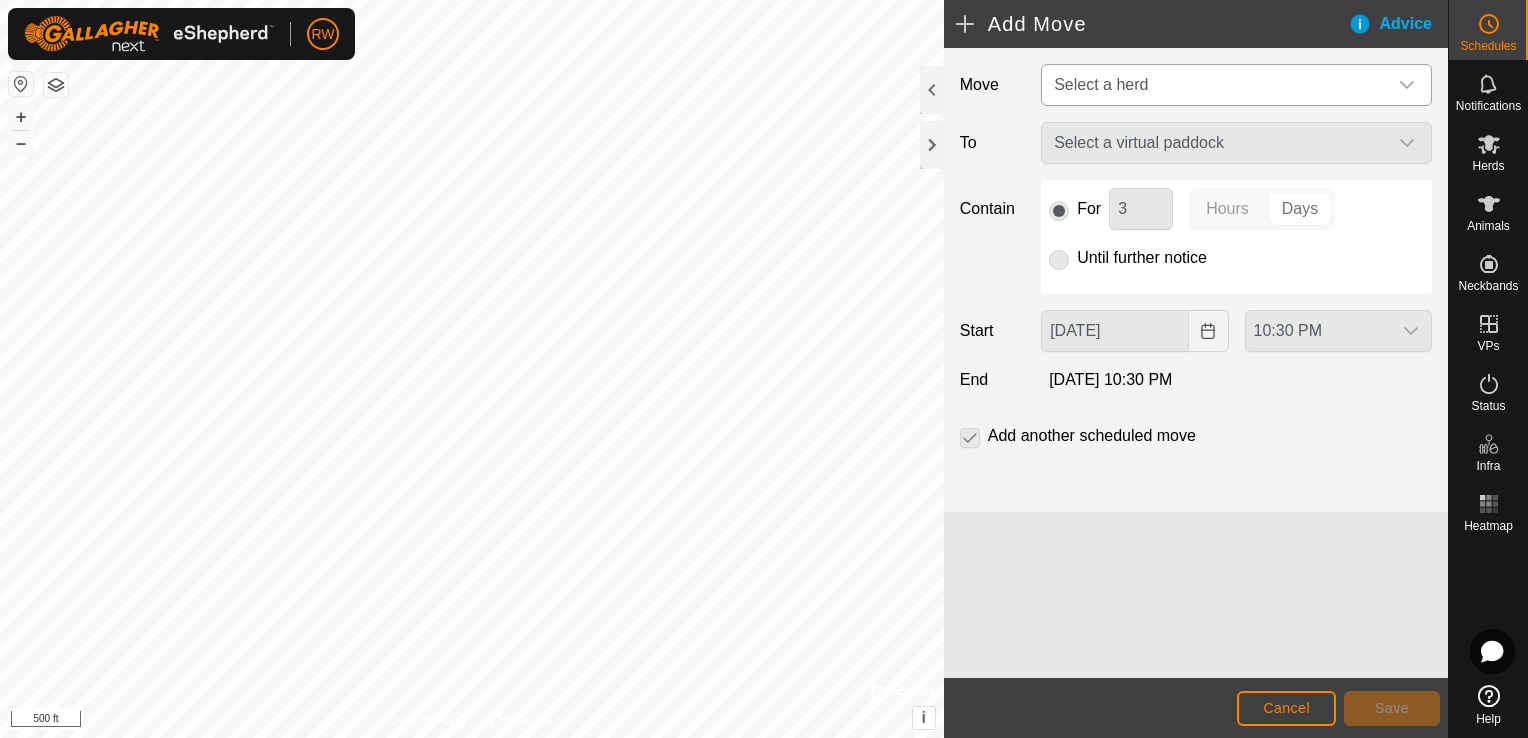 click 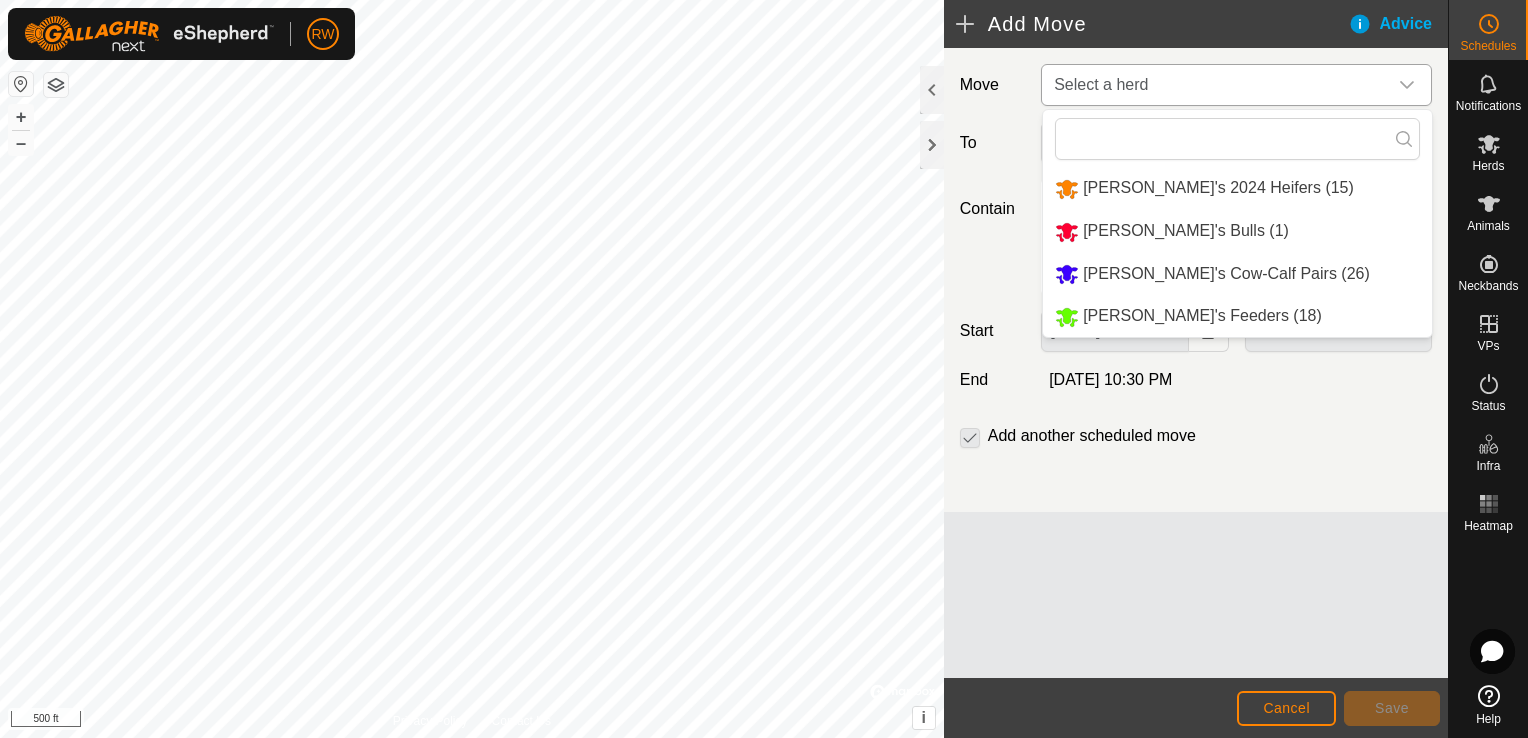 click on "[PERSON_NAME]'s 2024 Heifers (15)" at bounding box center [1237, 188] 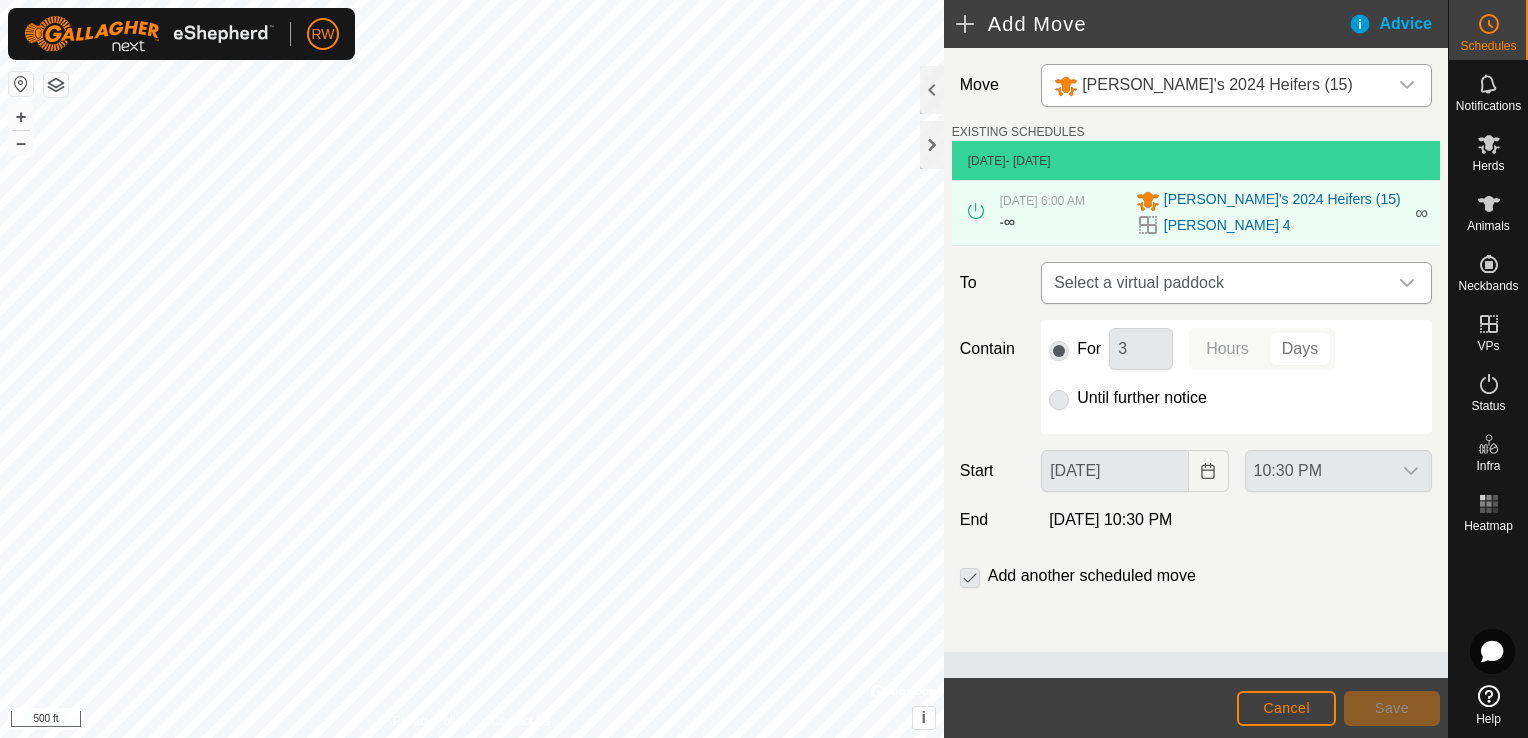 click at bounding box center [1407, 283] 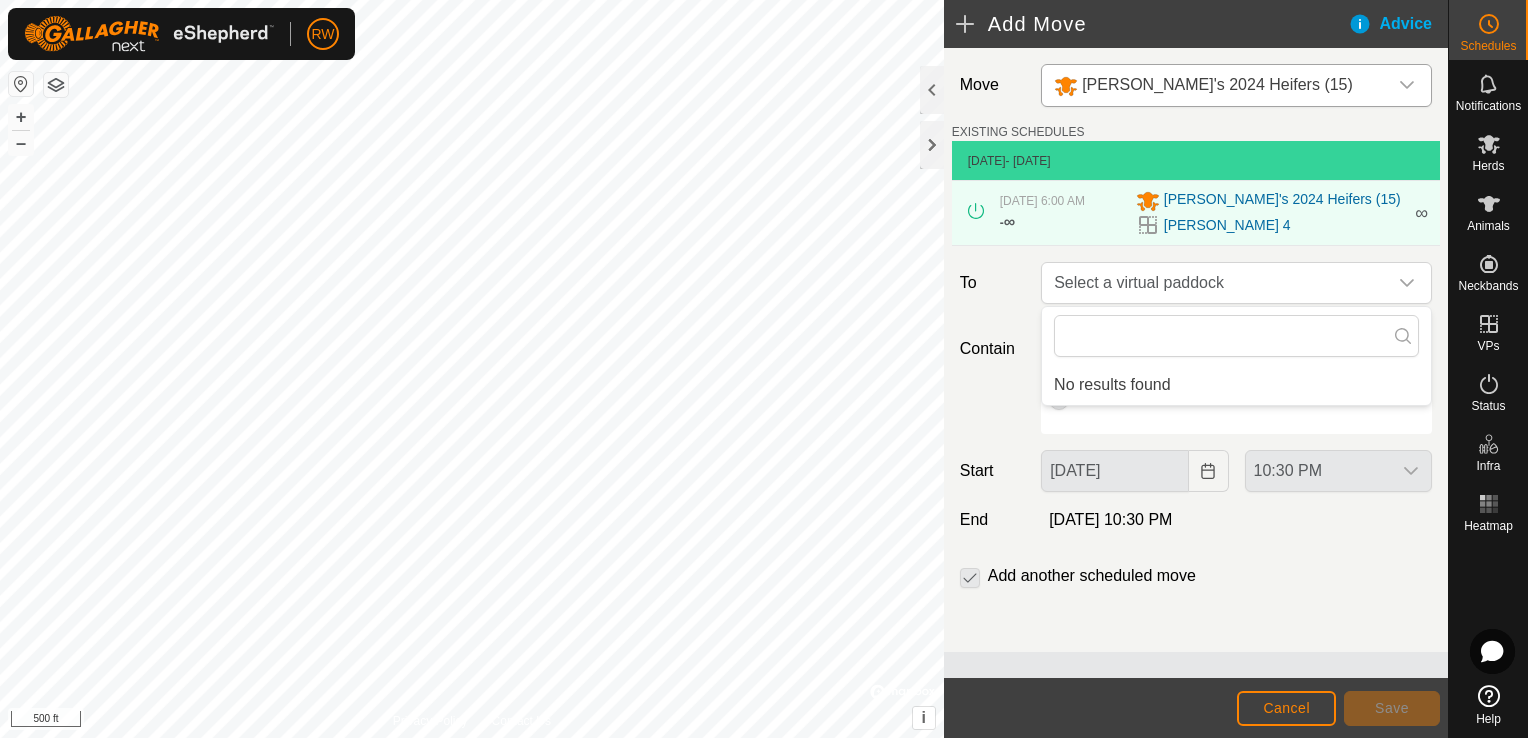 click 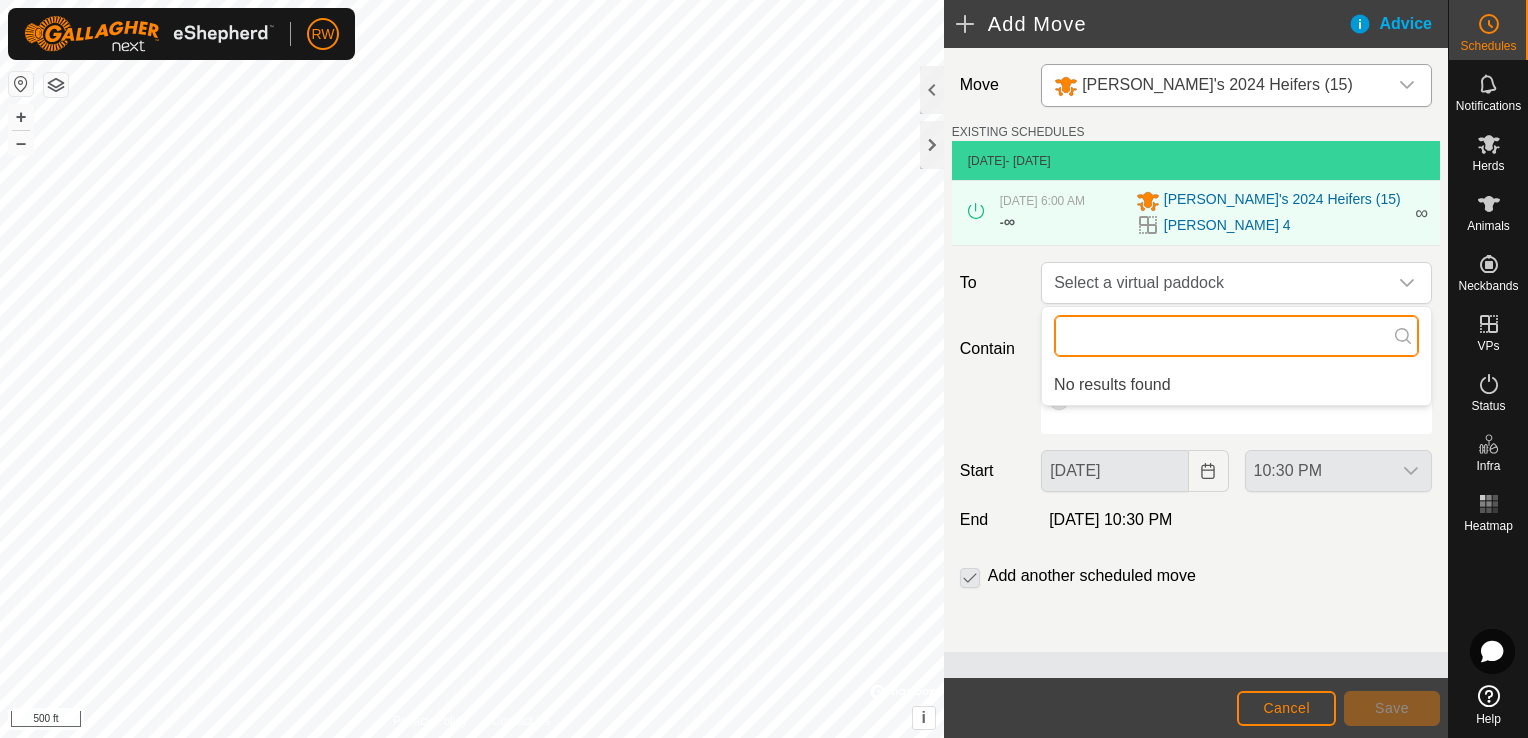 click at bounding box center [1236, 336] 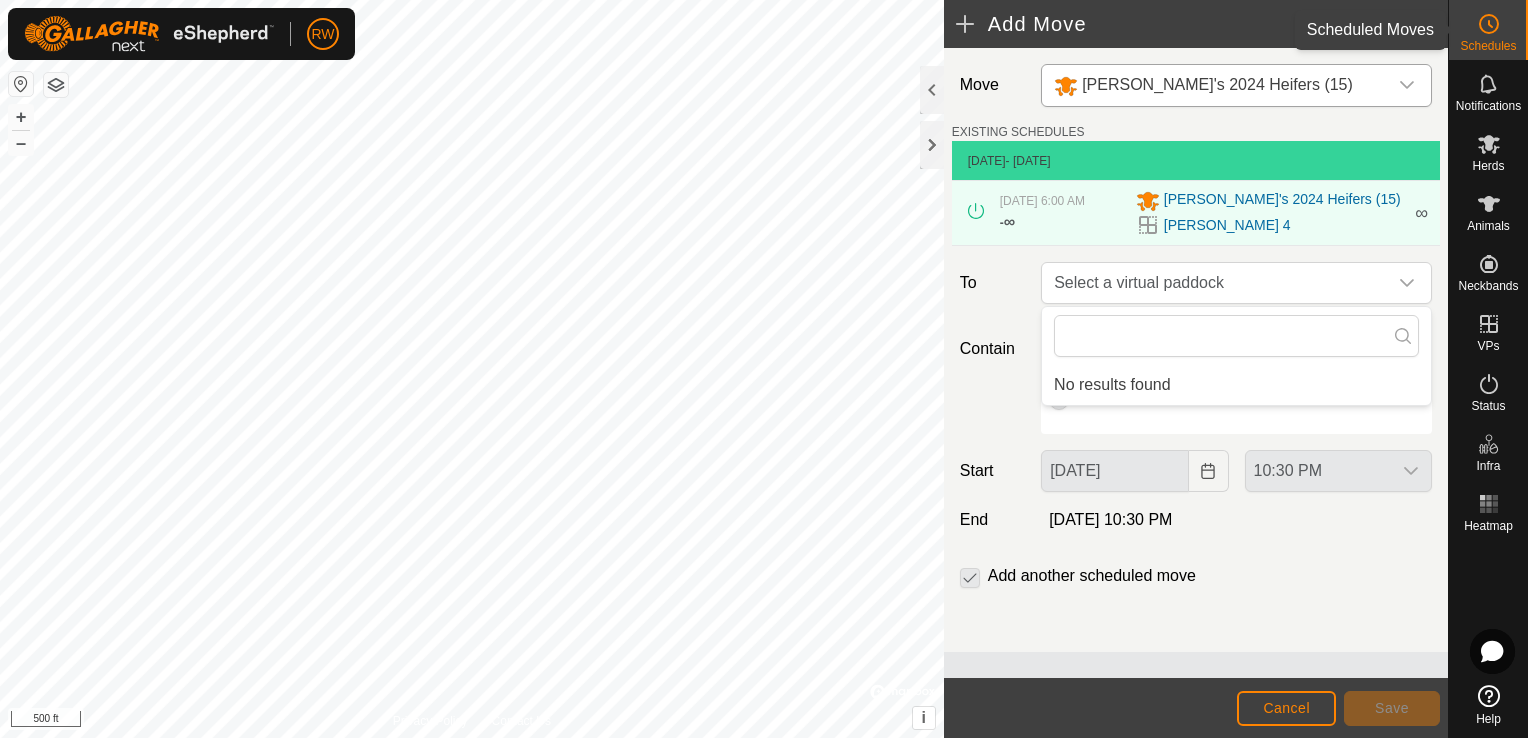 click 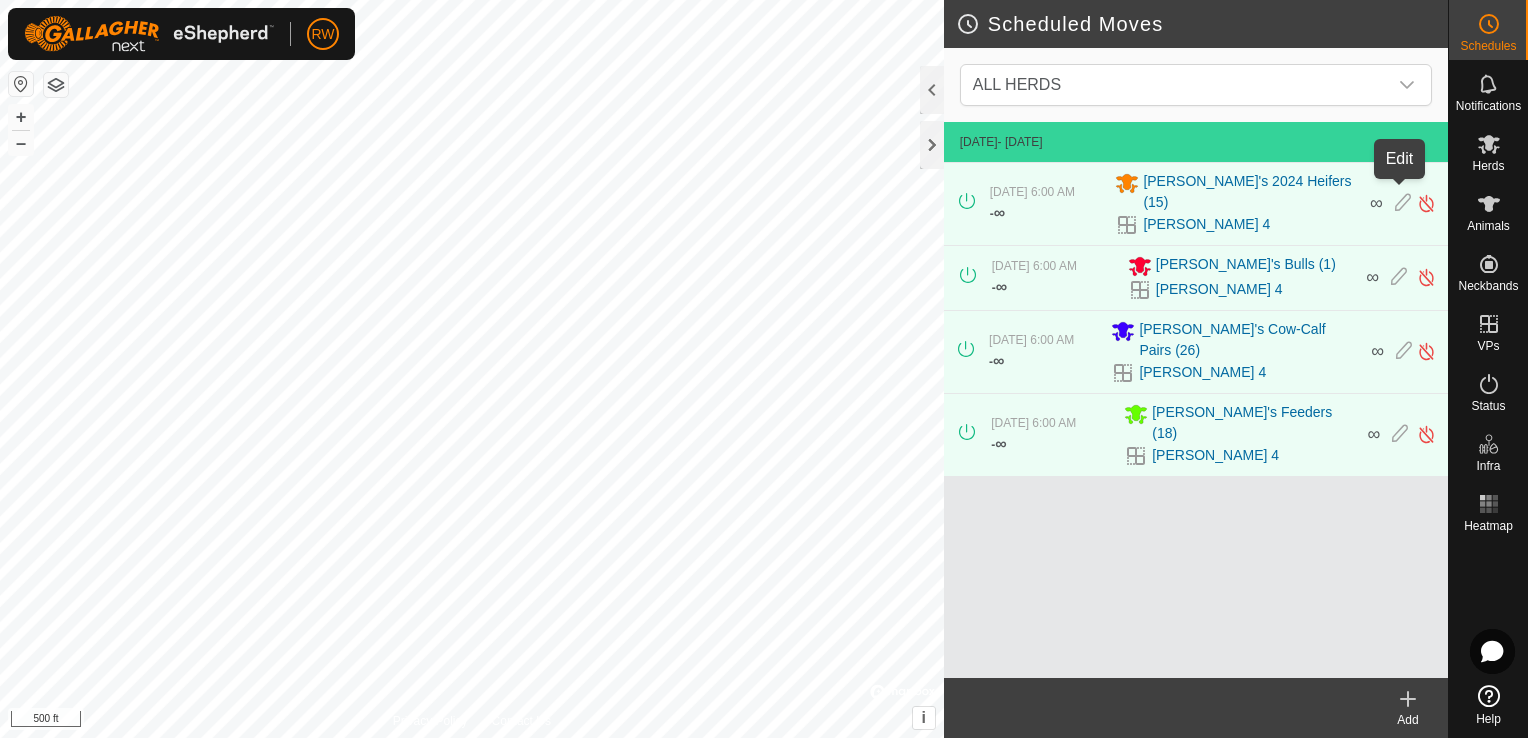 click at bounding box center (1403, 203) 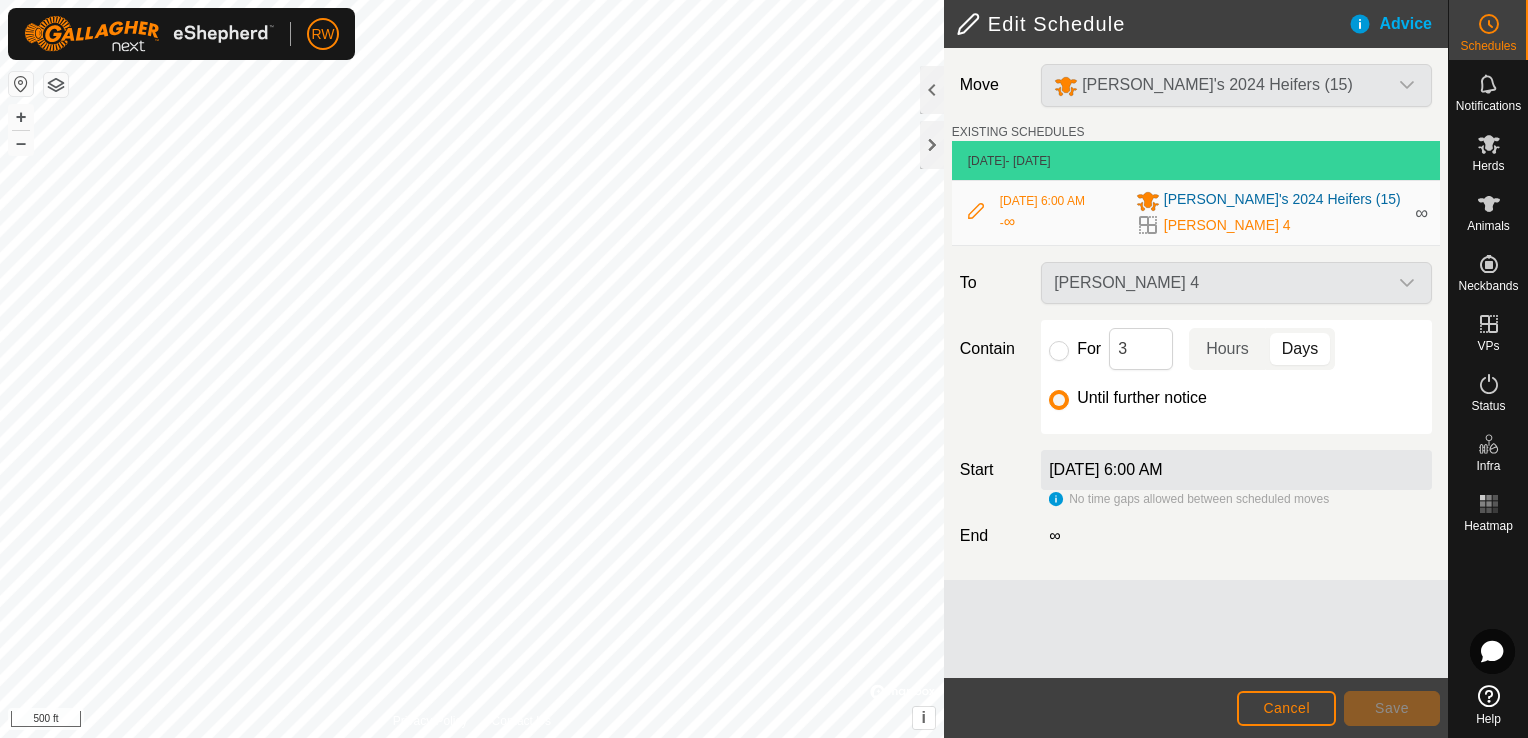 click on "[PERSON_NAME] 4" 